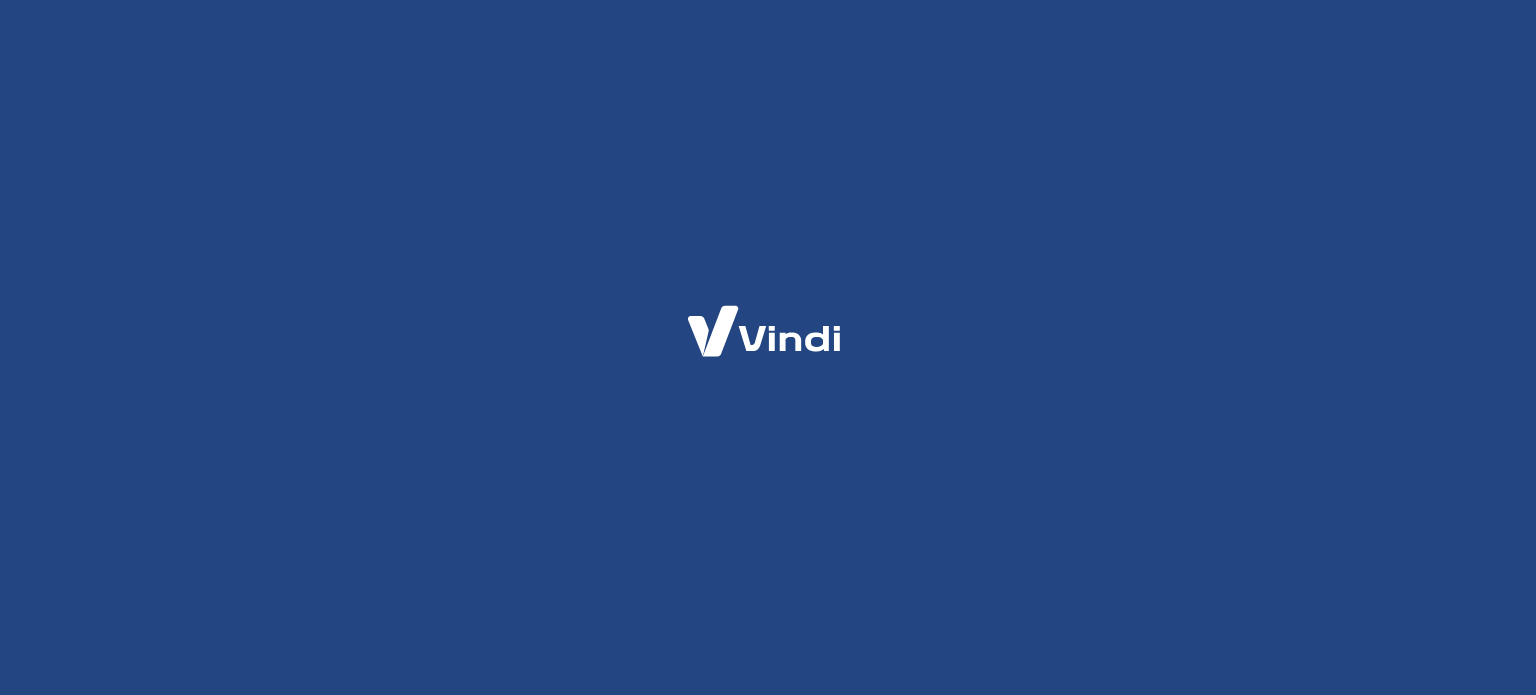 scroll, scrollTop: 0, scrollLeft: 0, axis: both 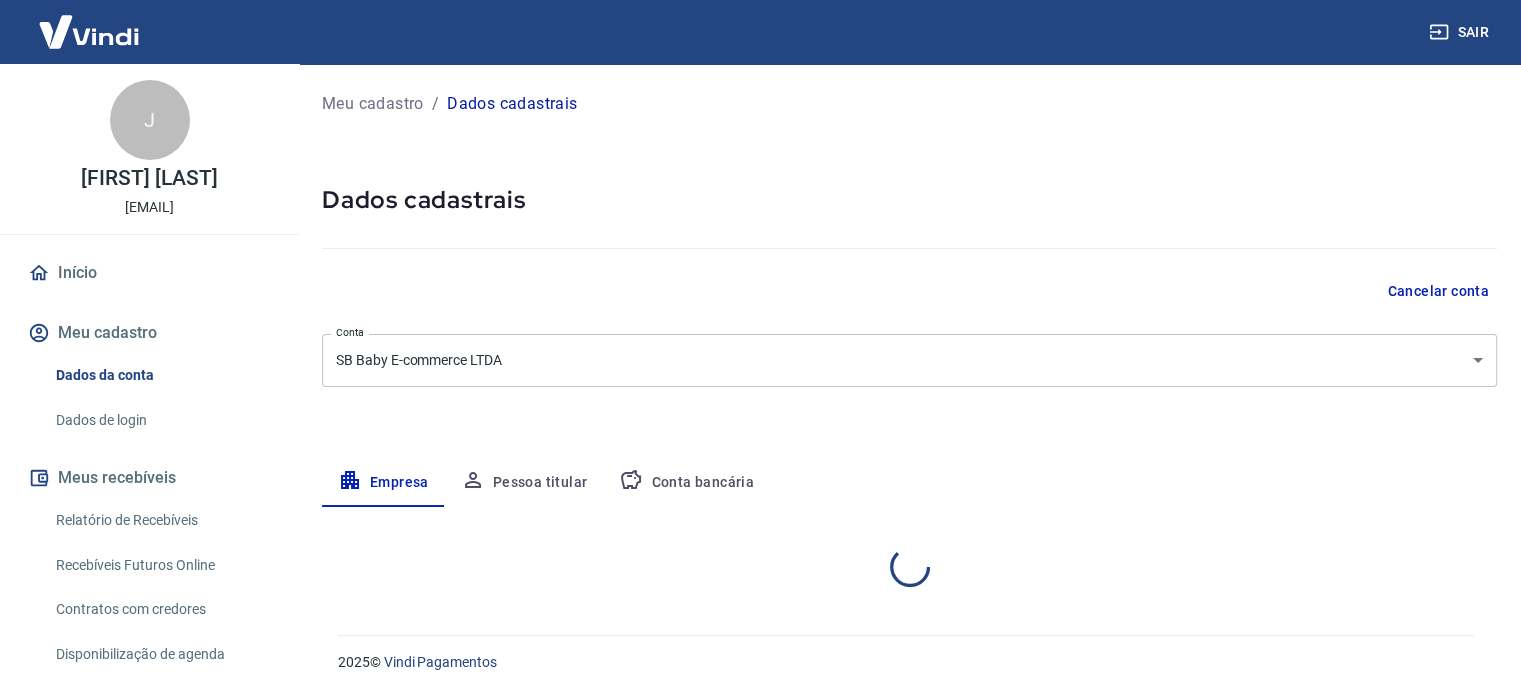 select on "SP" 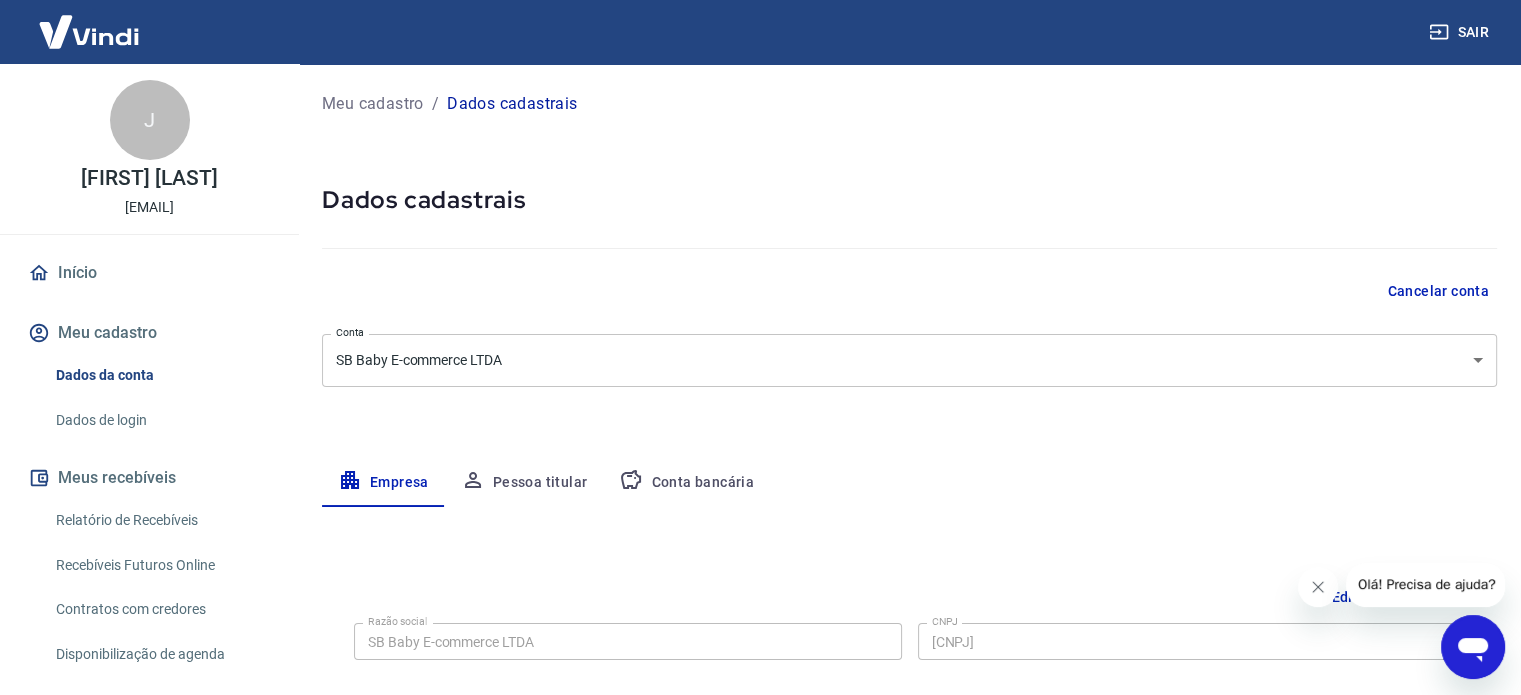 scroll, scrollTop: 0, scrollLeft: 0, axis: both 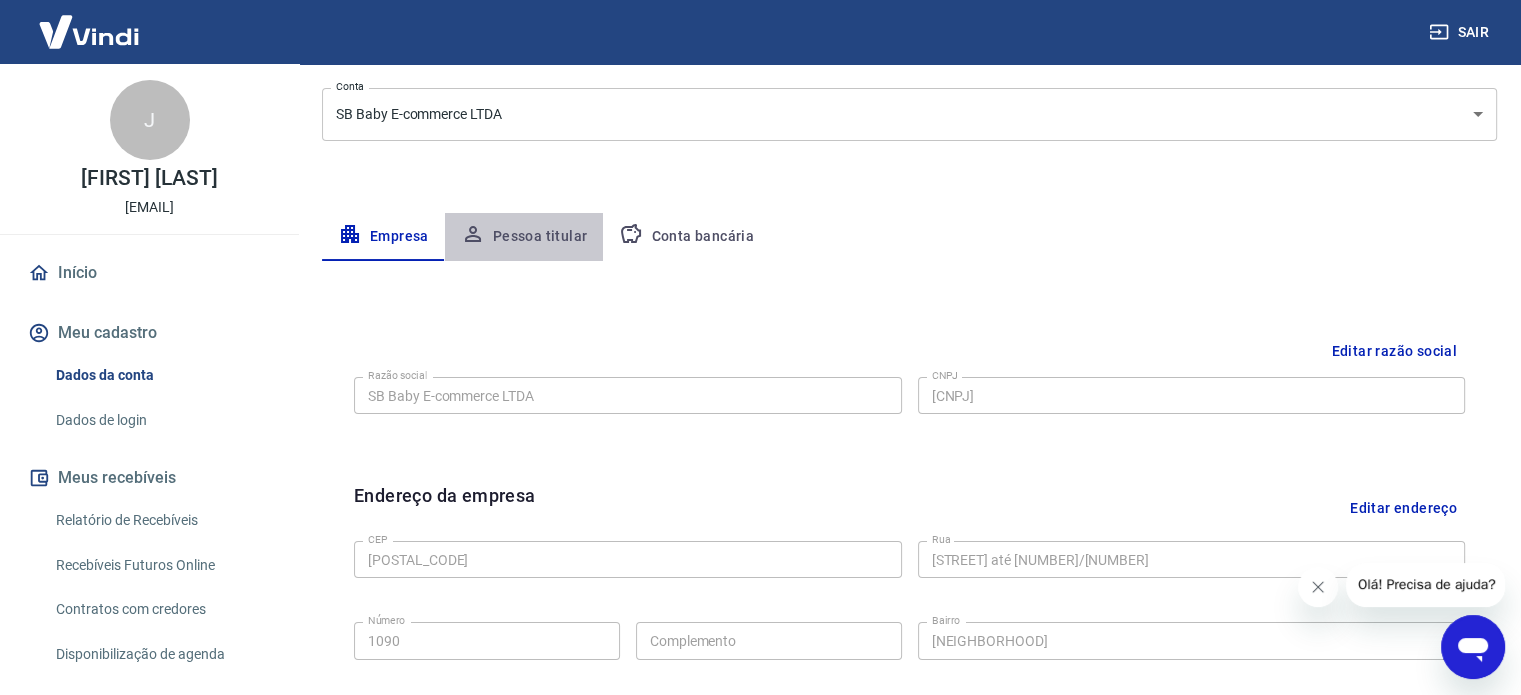 click on "Pessoa titular" at bounding box center (524, 237) 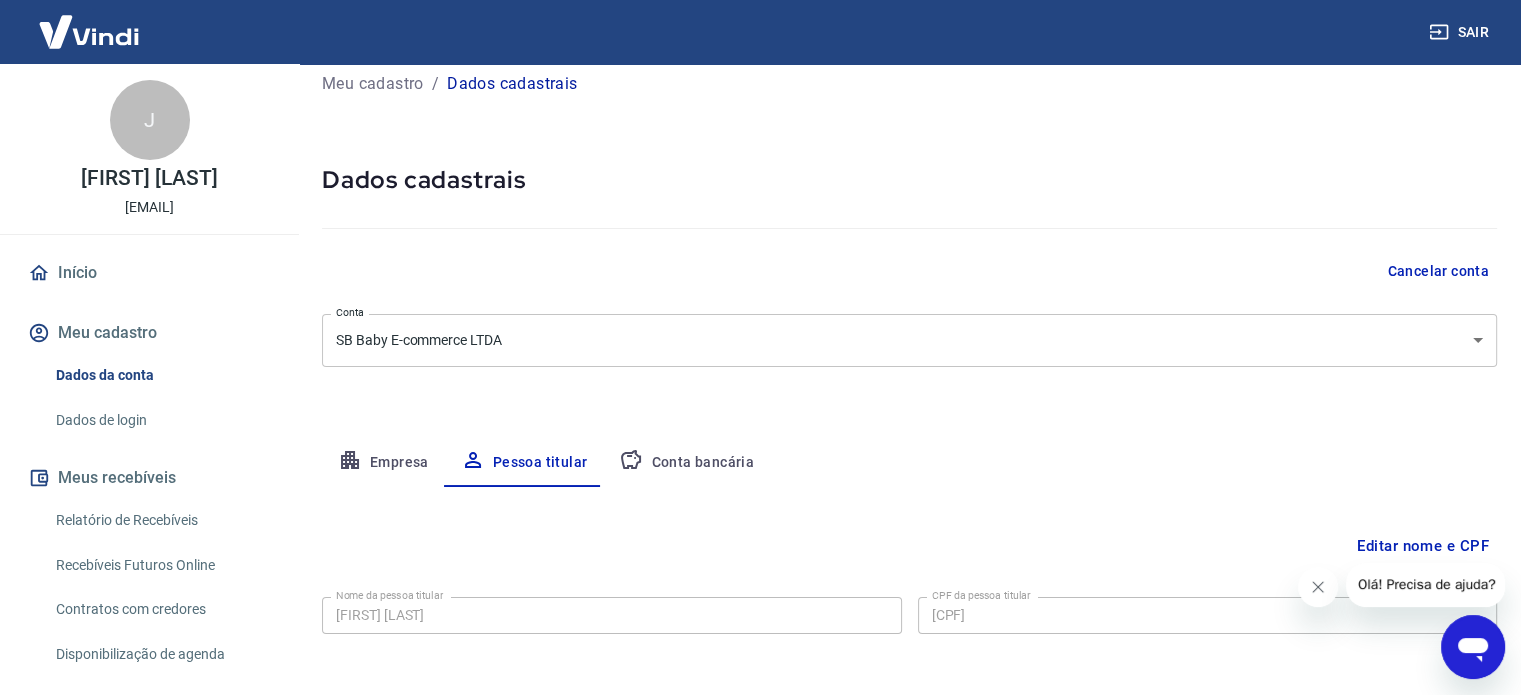 scroll, scrollTop: 104, scrollLeft: 0, axis: vertical 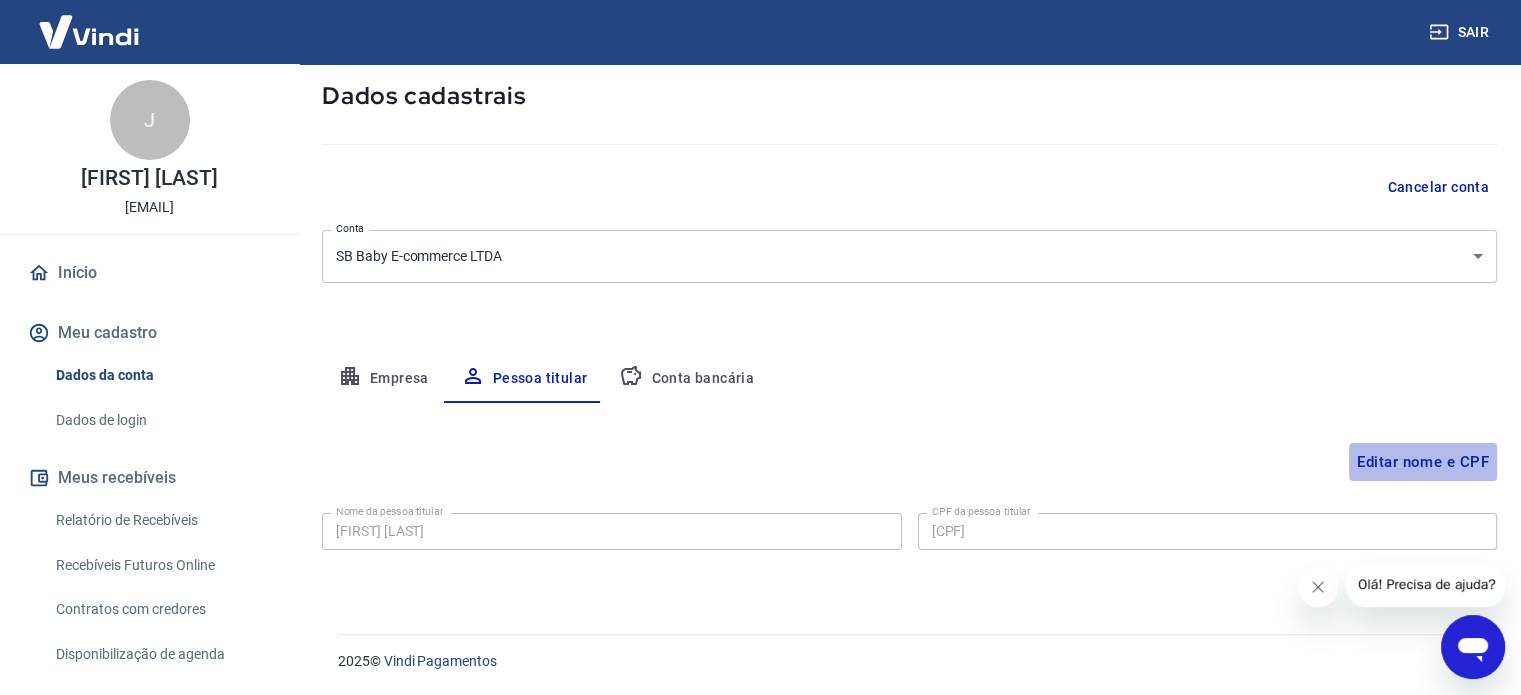 click on "Editar nome e CPF" at bounding box center [1423, 462] 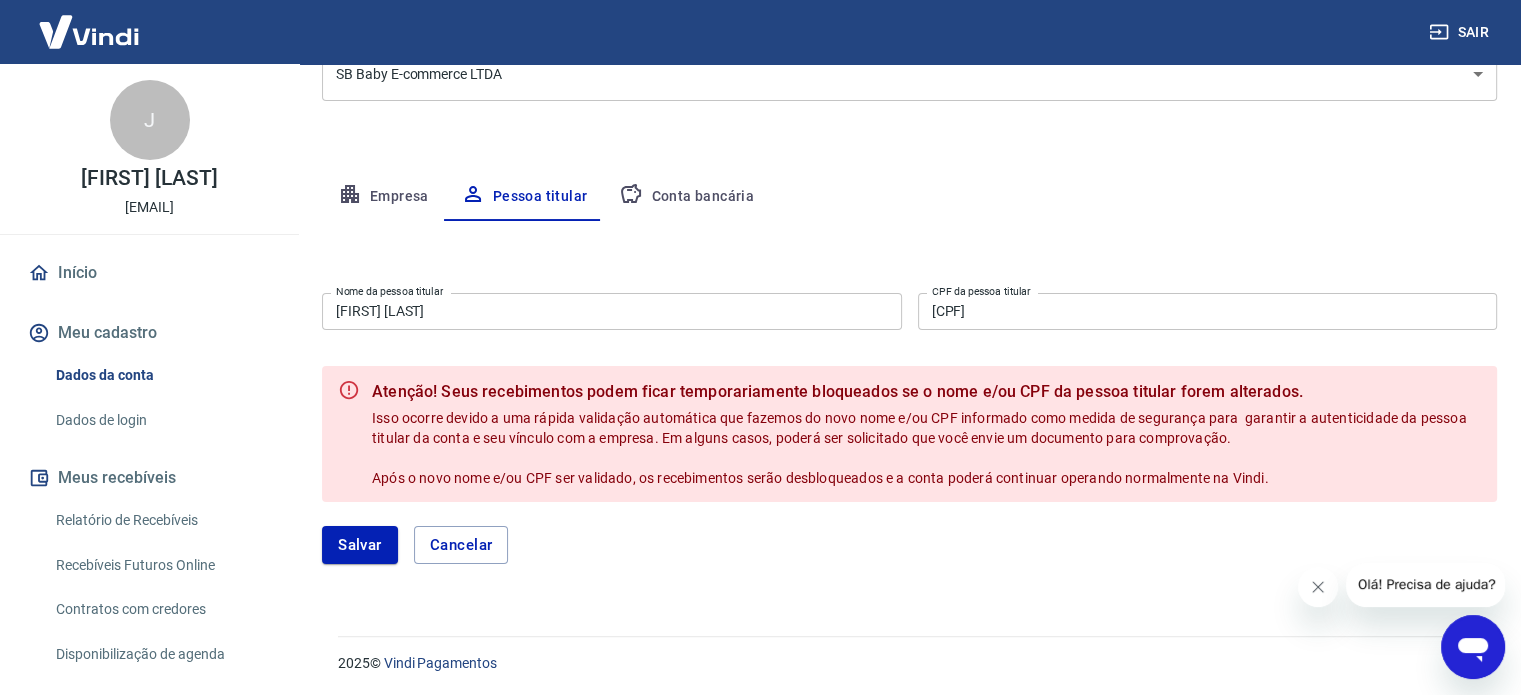 scroll, scrollTop: 288, scrollLeft: 0, axis: vertical 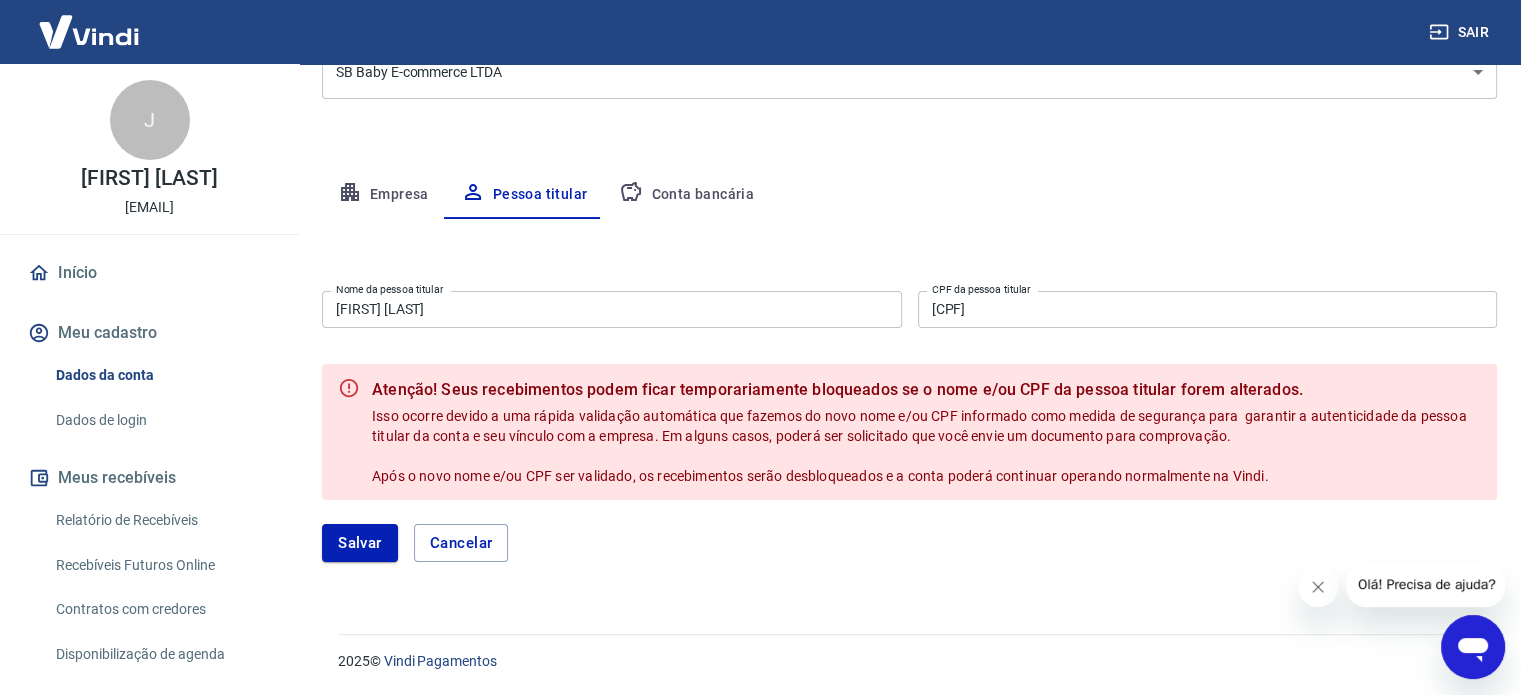 click on "Conta bancária" at bounding box center [686, 195] 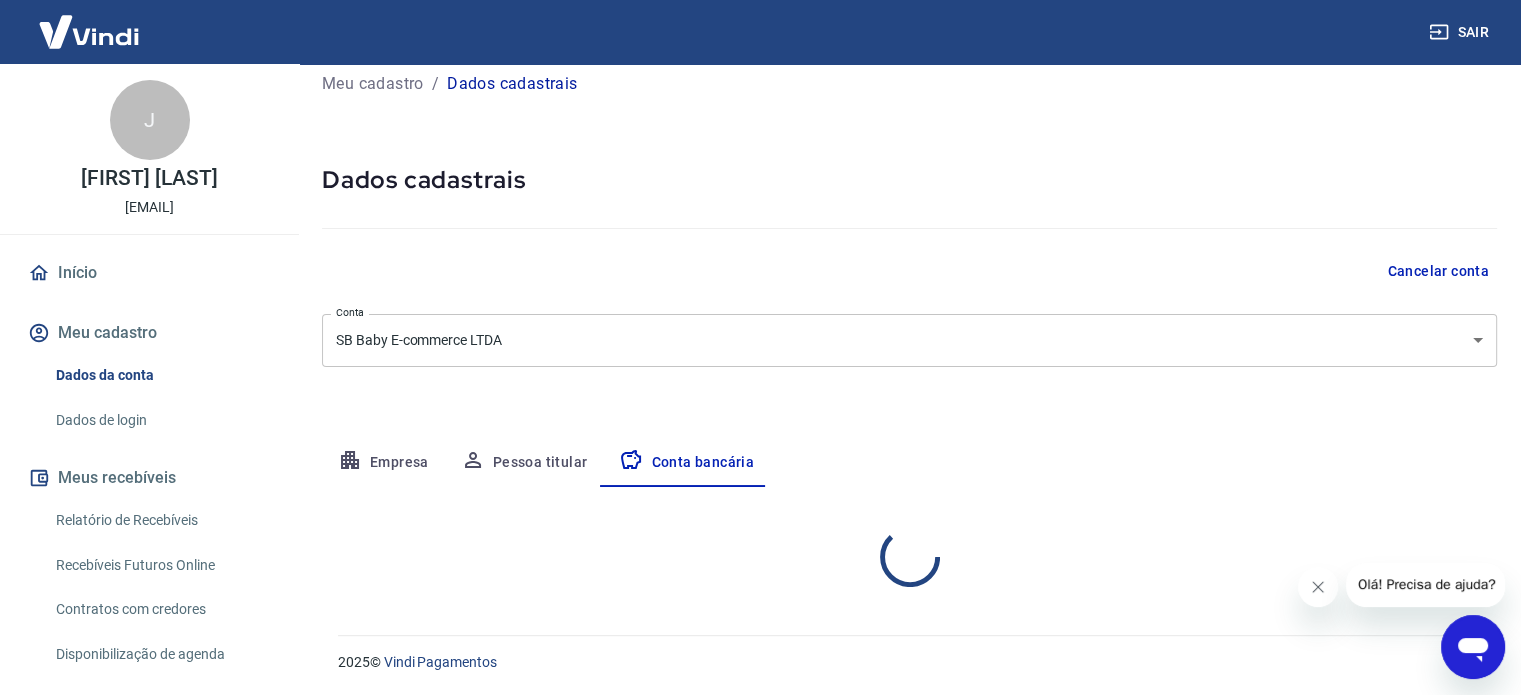 select on "1" 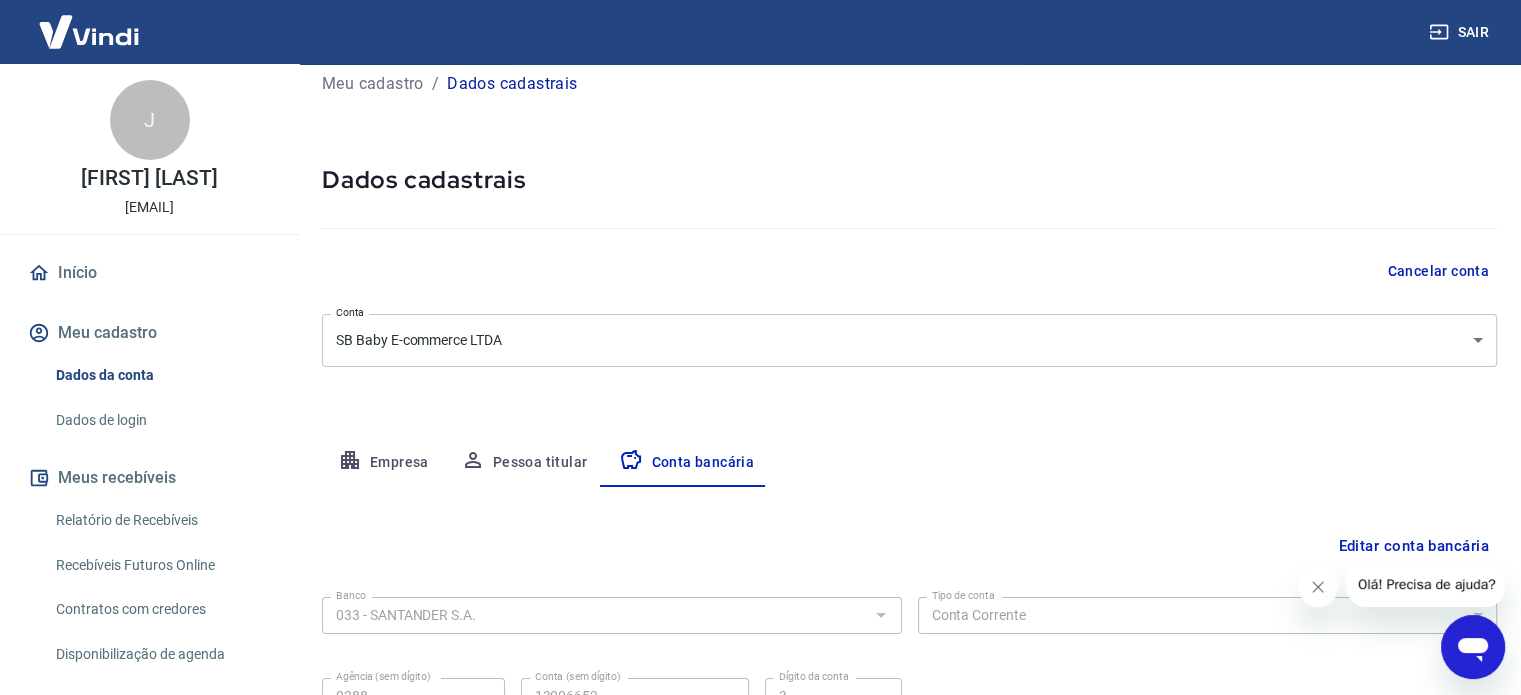 scroll, scrollTop: 215, scrollLeft: 0, axis: vertical 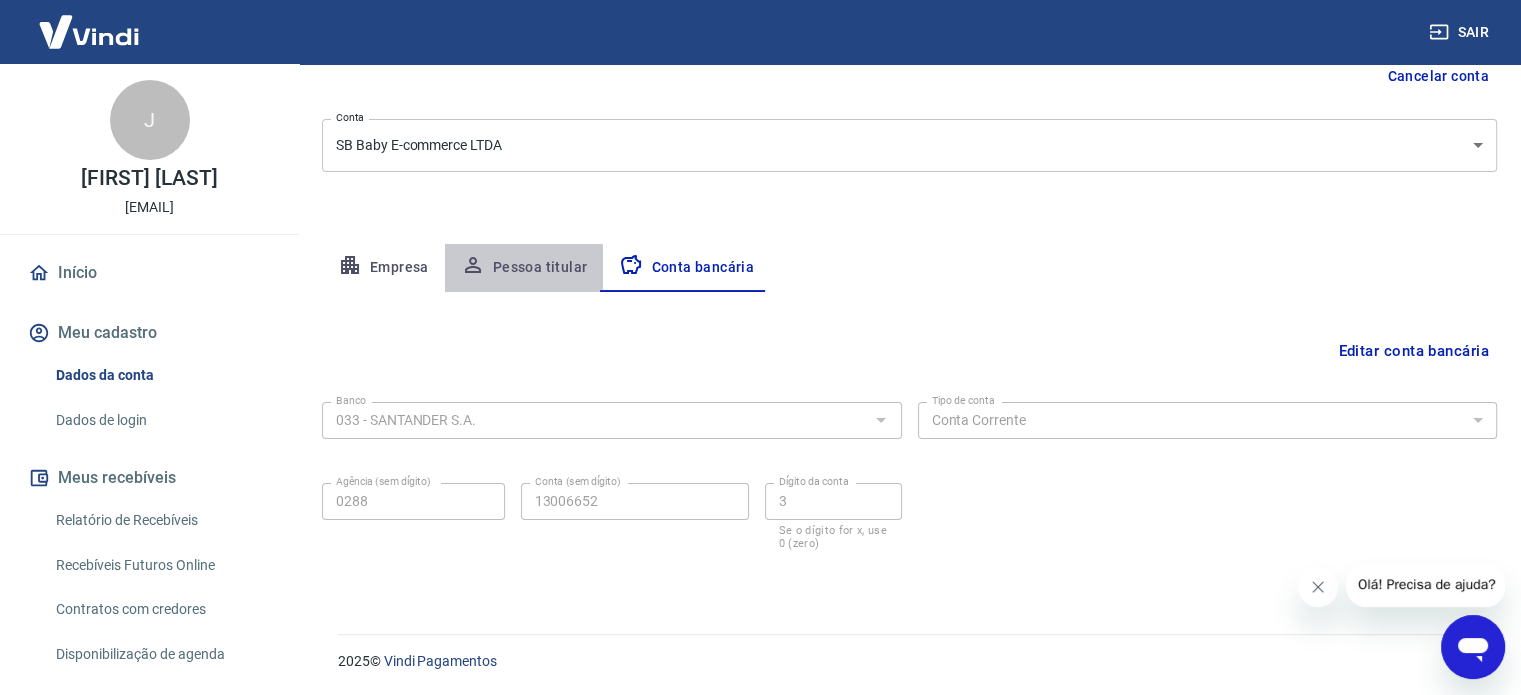 click on "Pessoa titular" at bounding box center [524, 268] 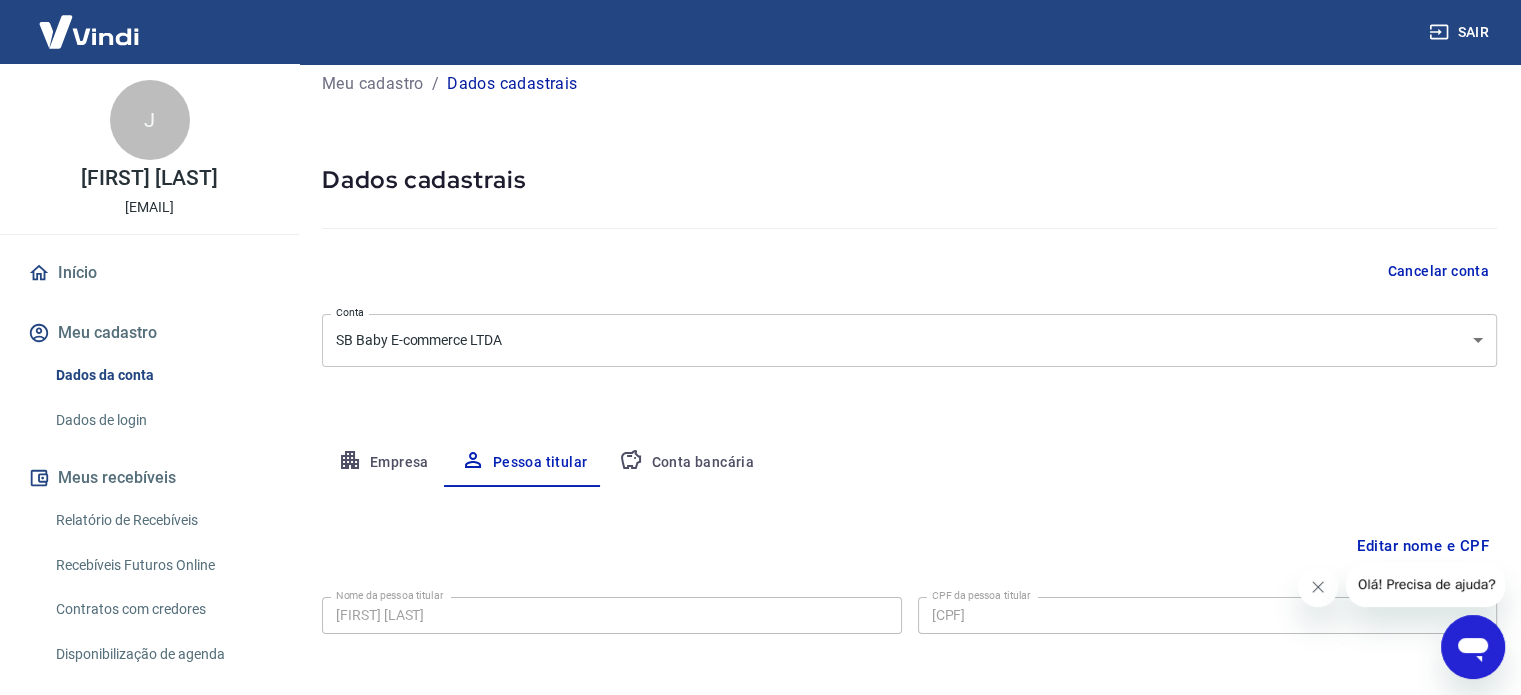 scroll, scrollTop: 104, scrollLeft: 0, axis: vertical 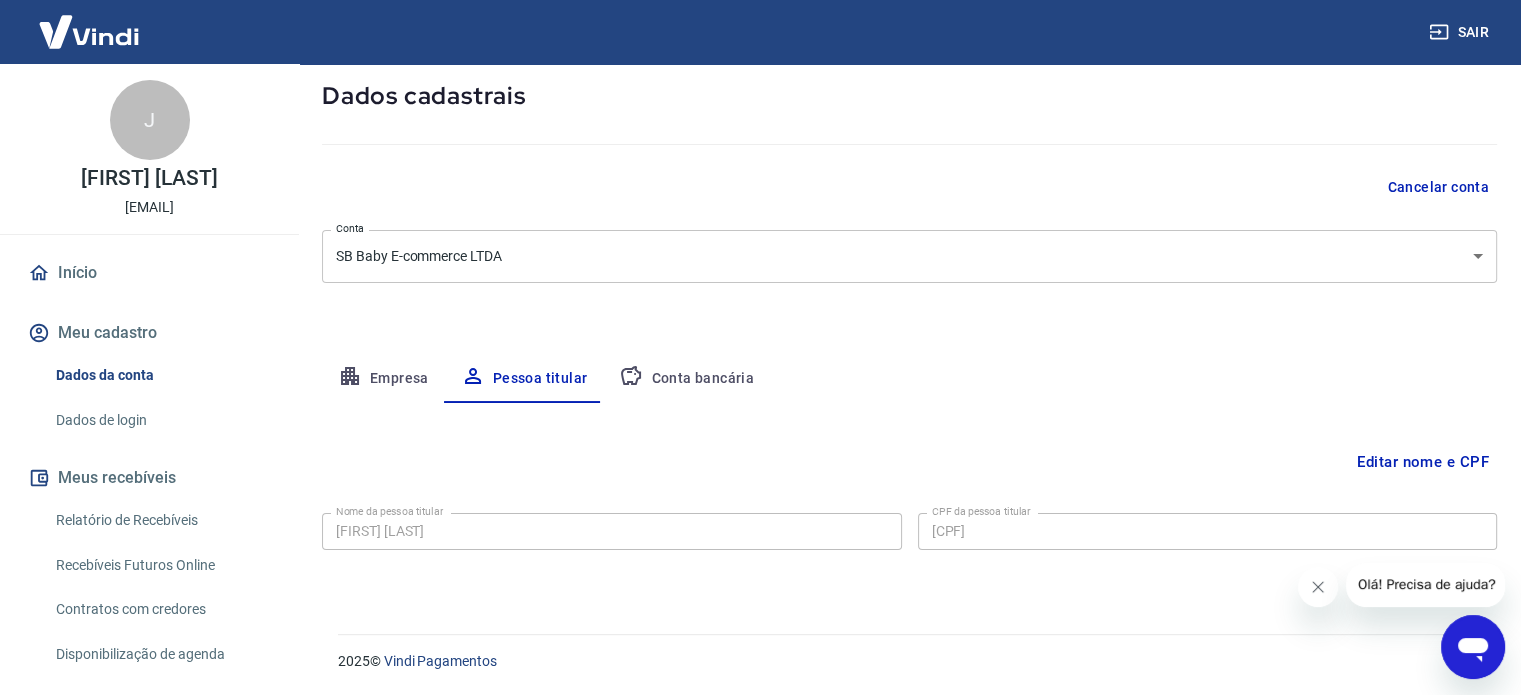 click 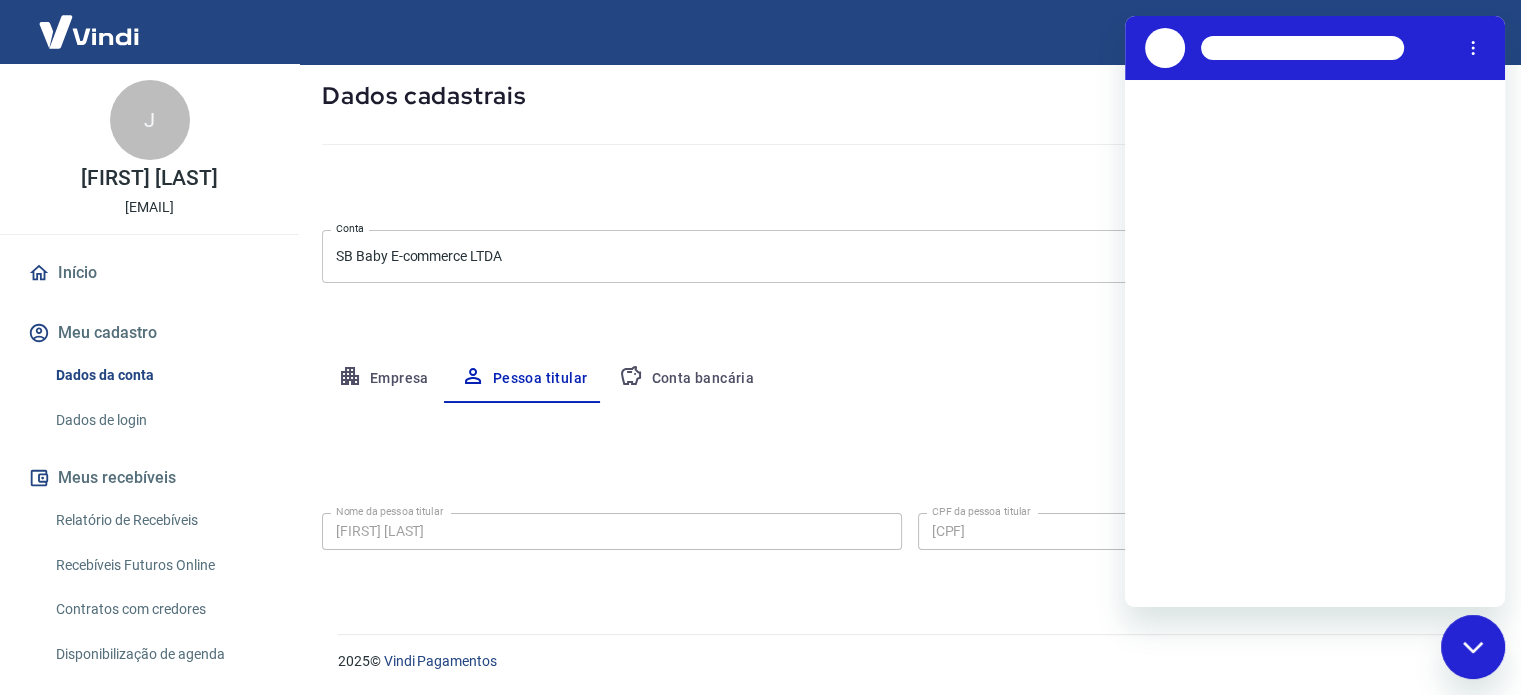 scroll, scrollTop: 0, scrollLeft: 0, axis: both 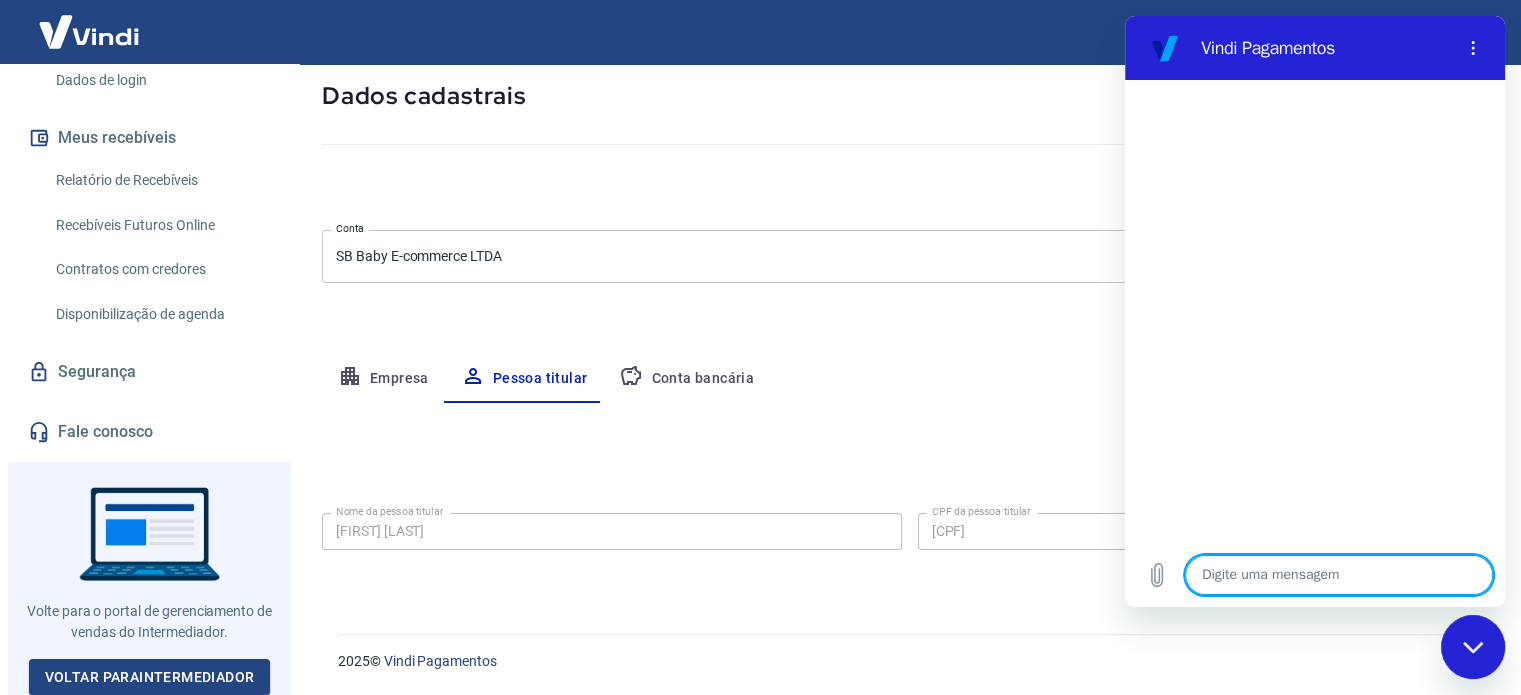 type on "B" 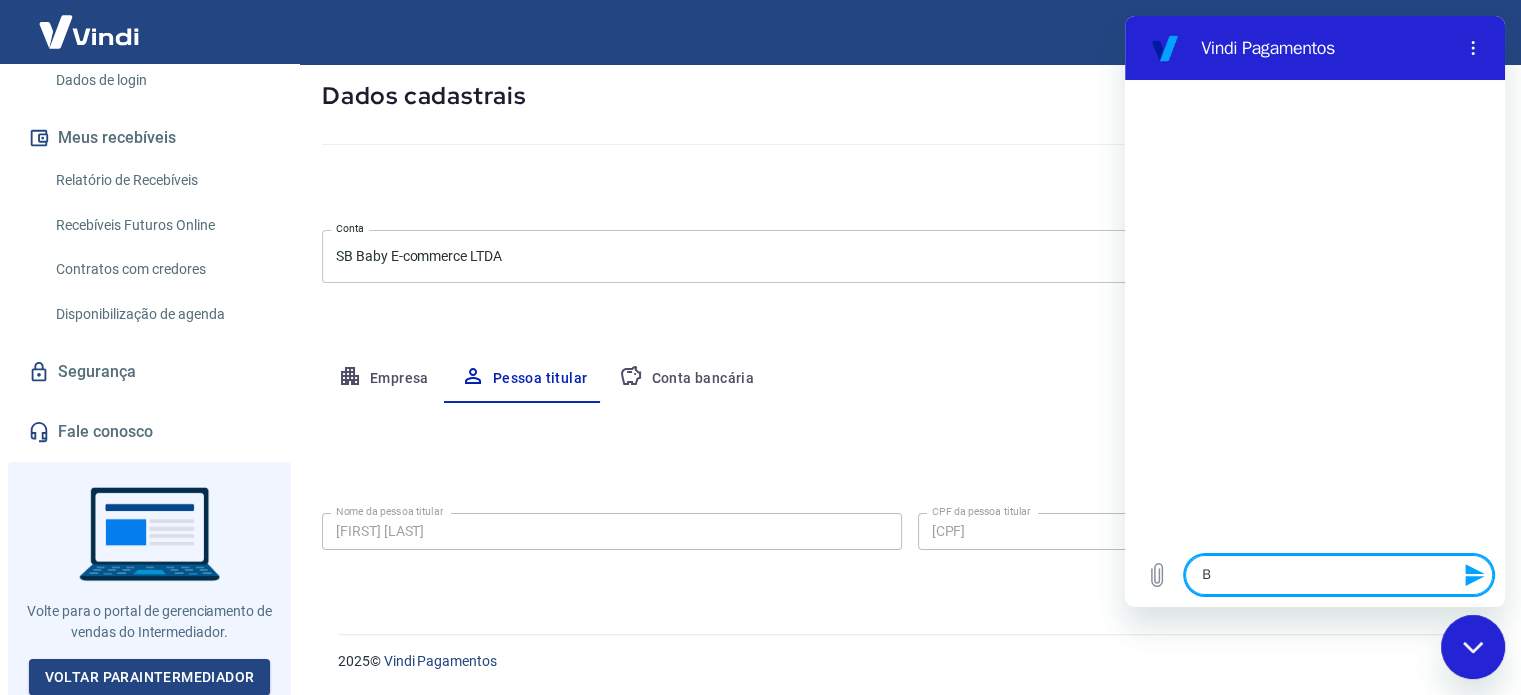 type on "Bo" 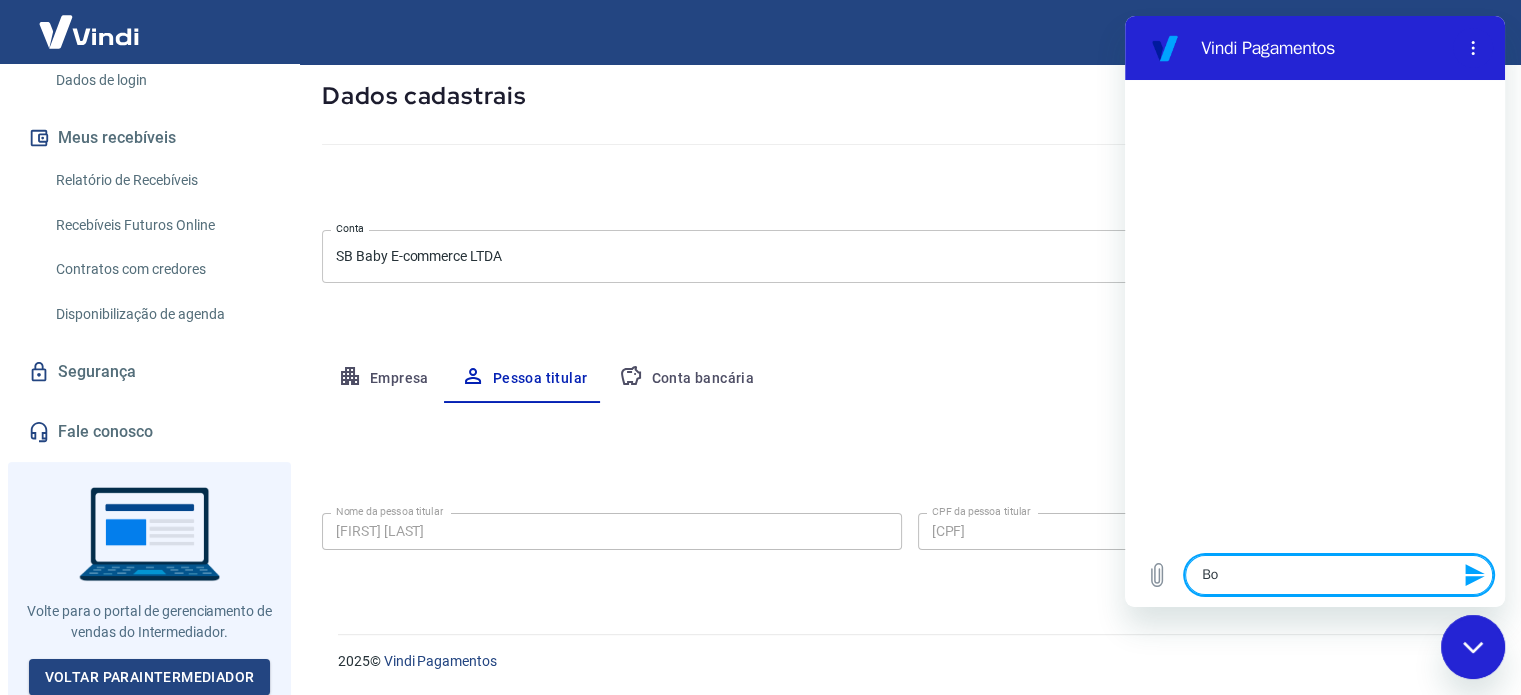 type on "x" 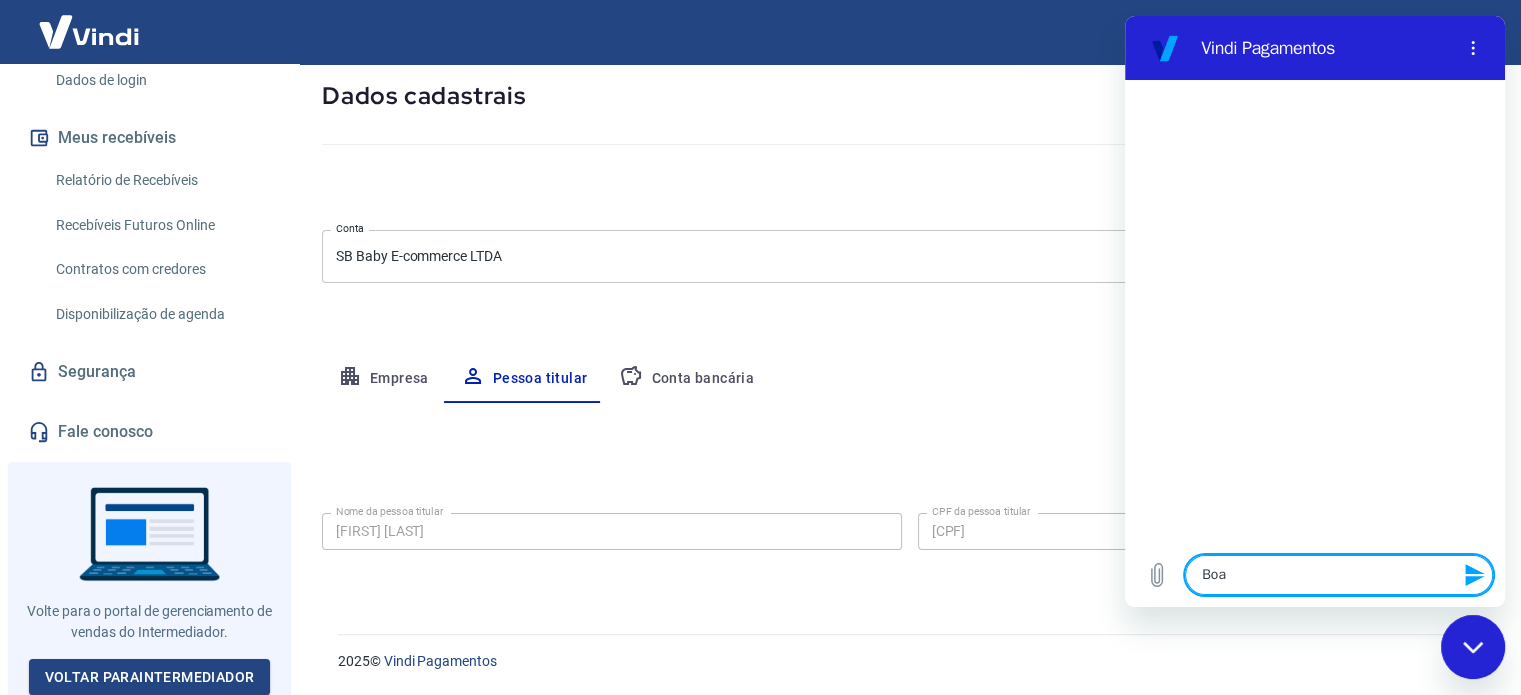 type on "Boa" 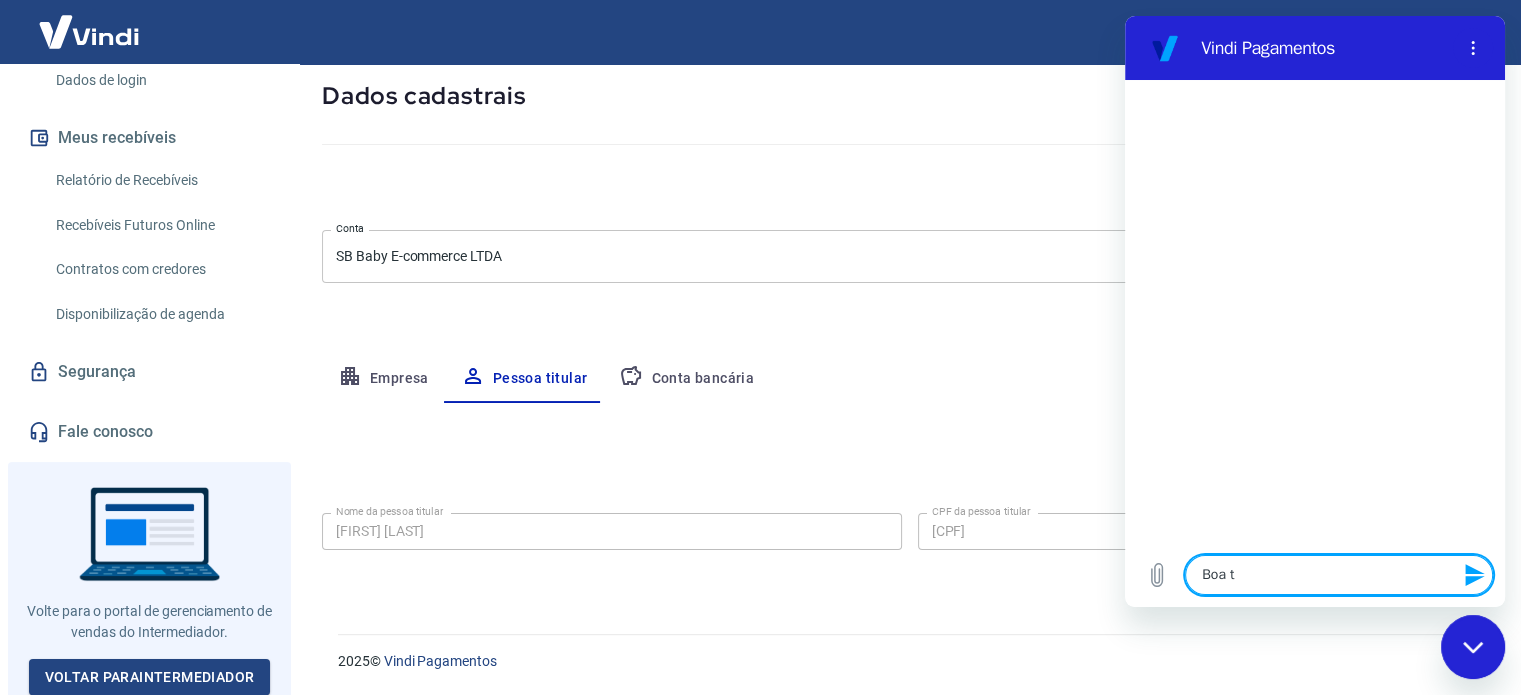 type on "Boa ta" 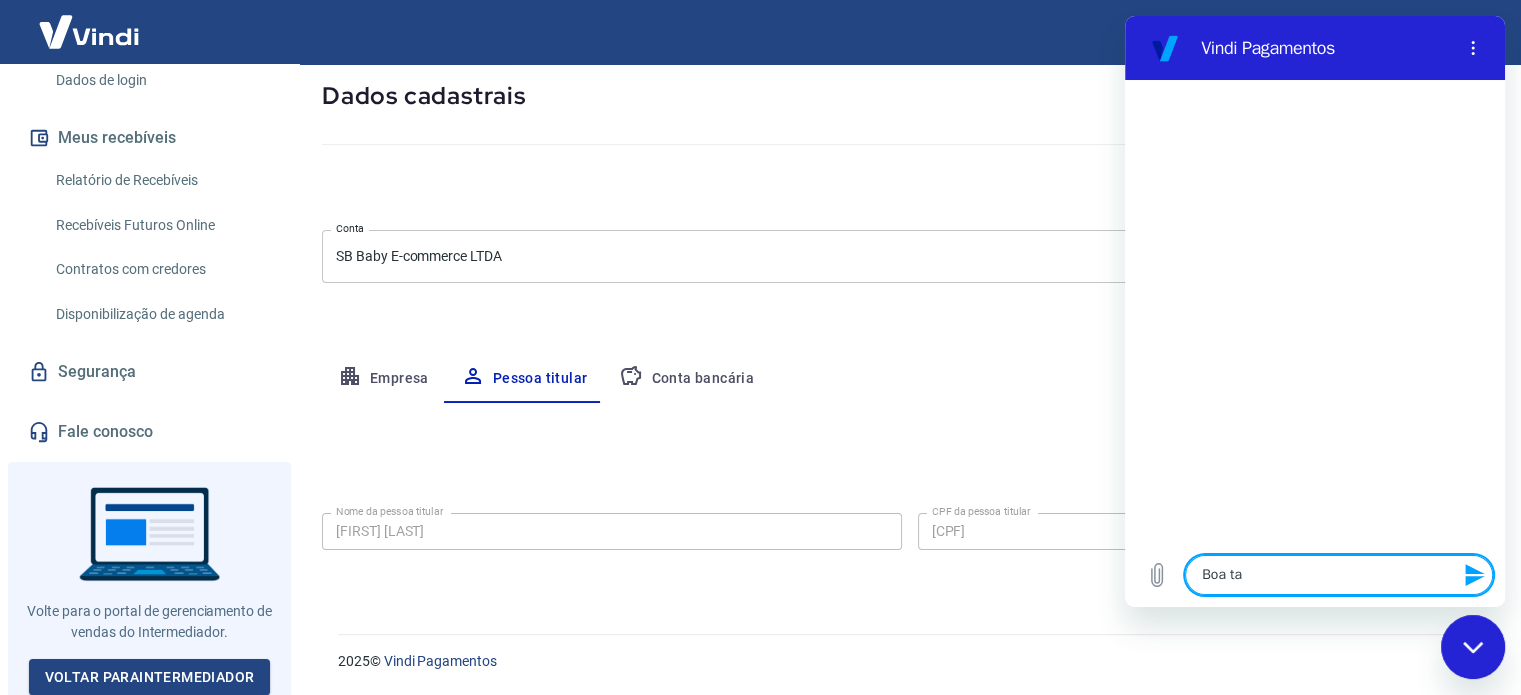 type on "Boa tar" 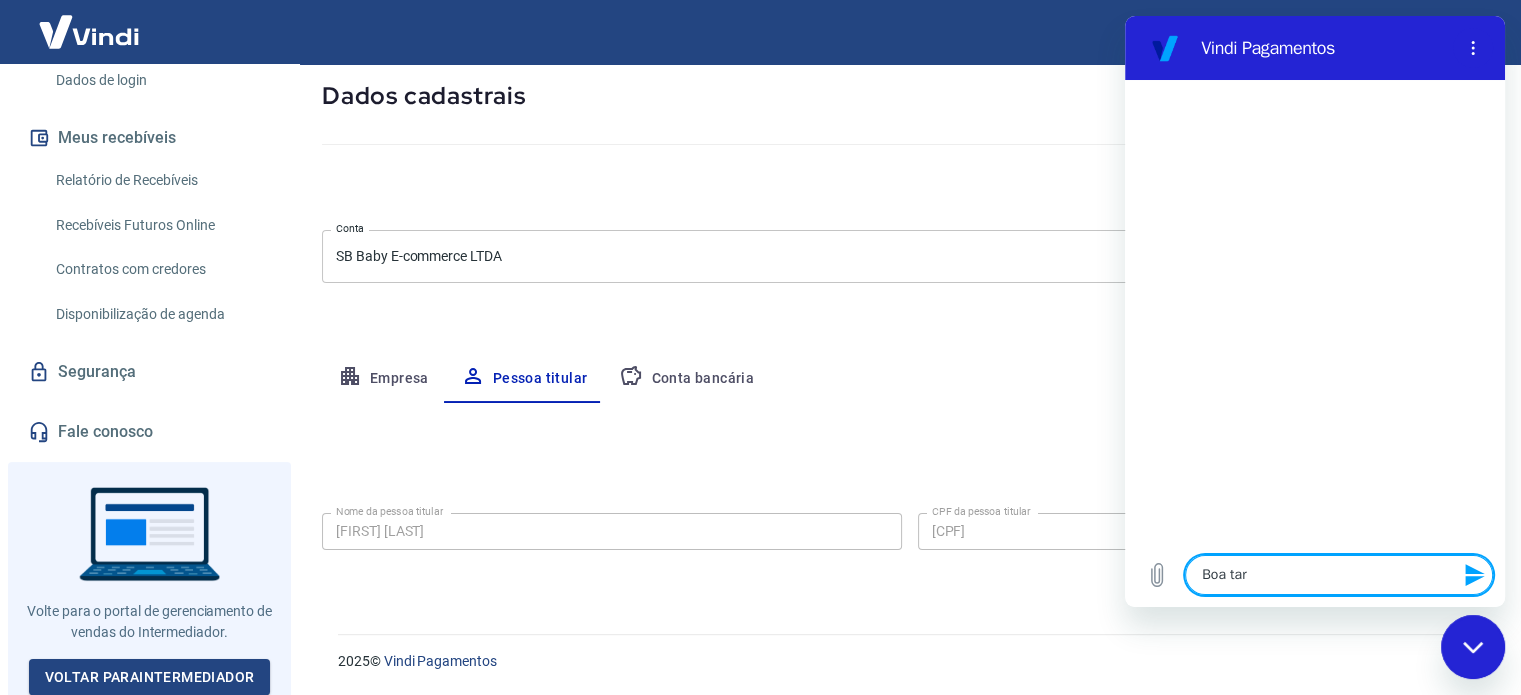 type on "Boa tard" 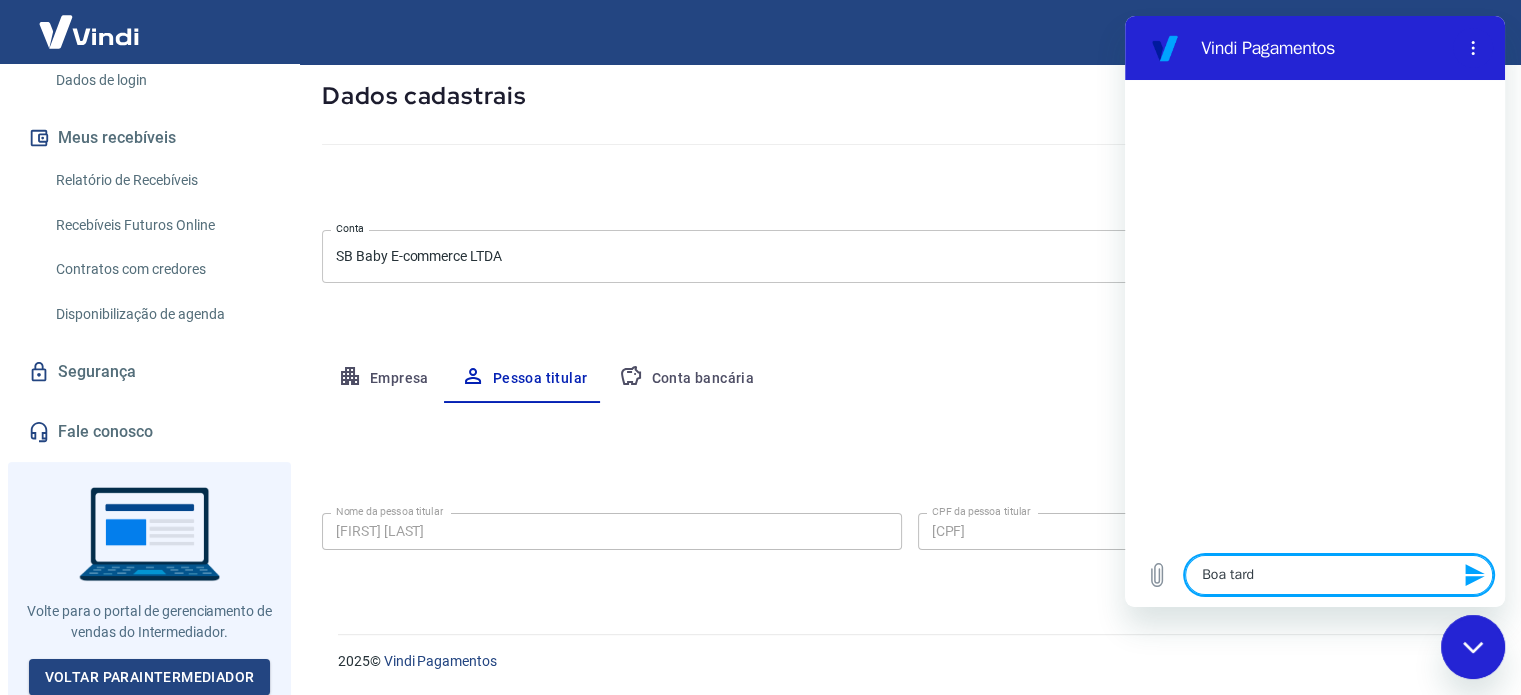type on "Boa tarde" 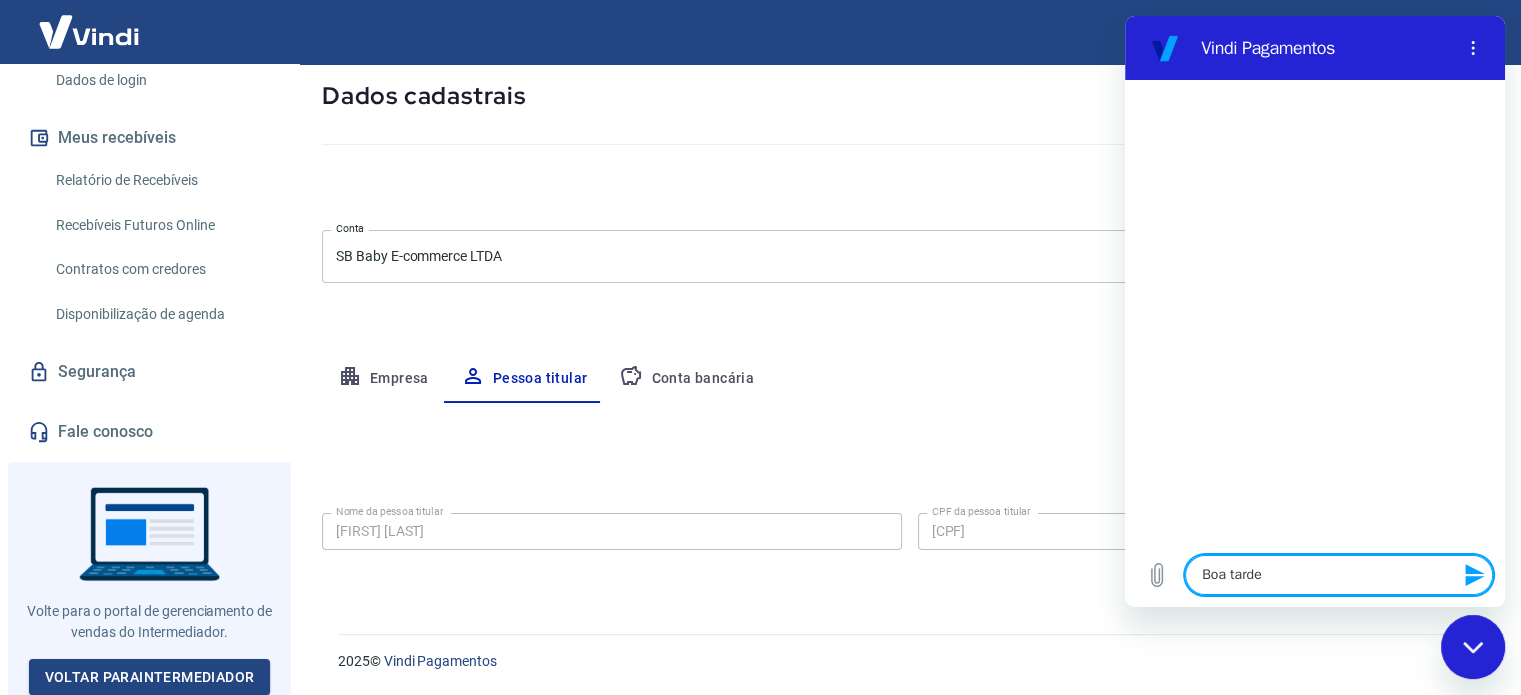 type on "Boa tarde" 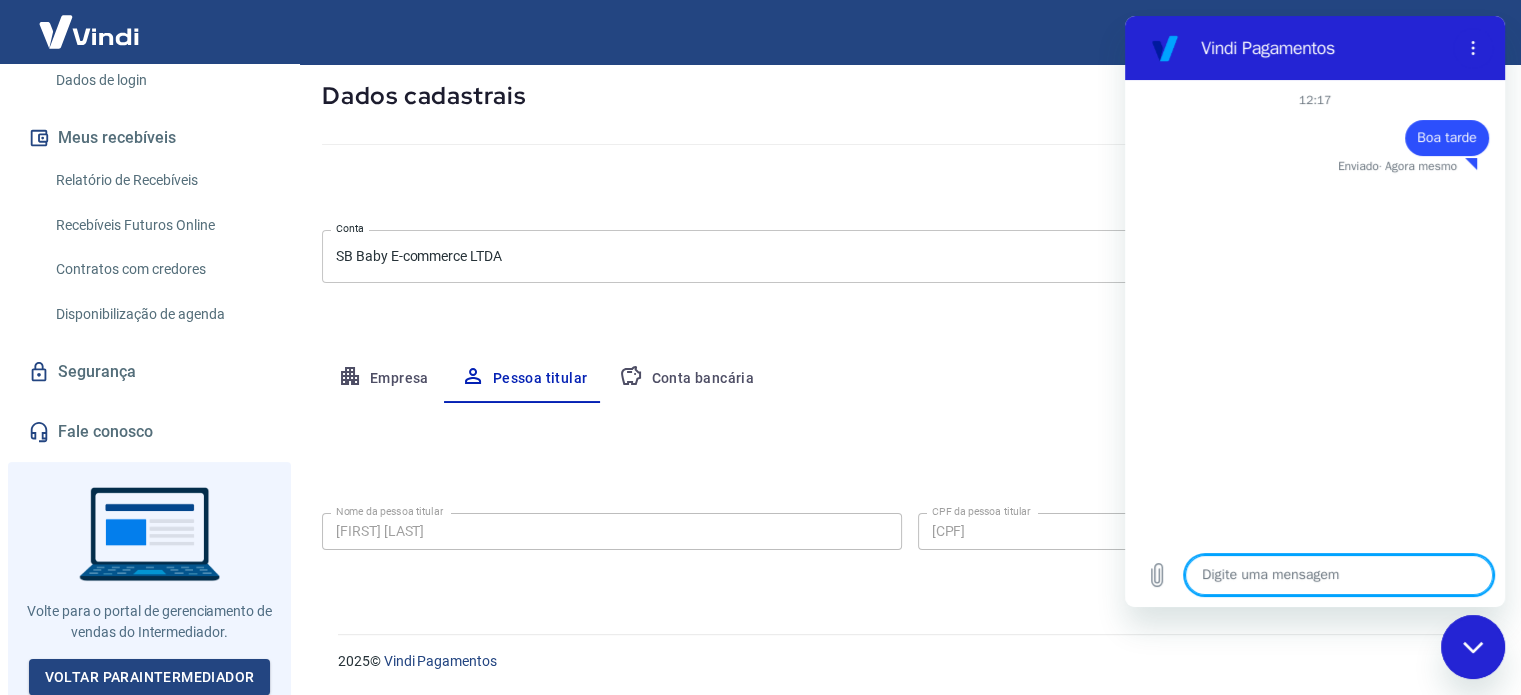 click on "Dados cadastrais" at bounding box center [909, 96] 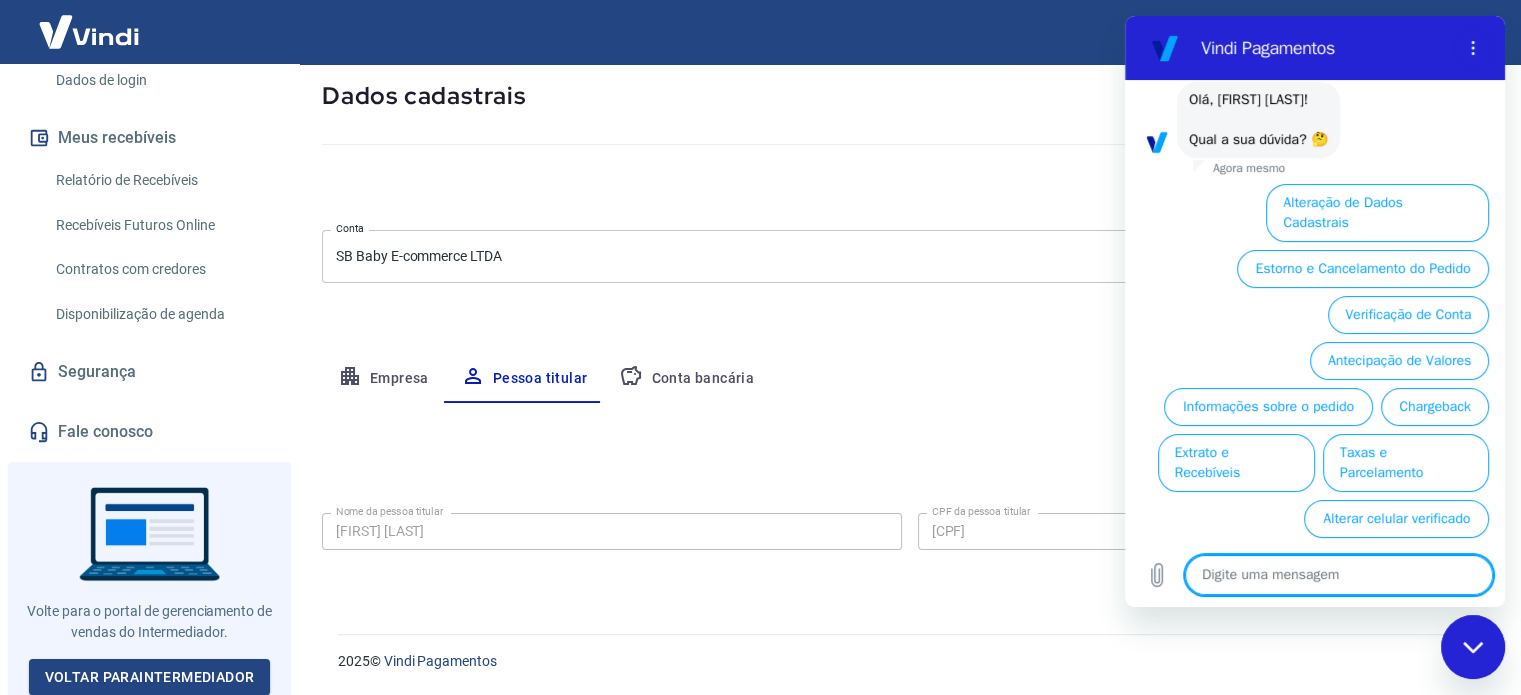 scroll, scrollTop: 106, scrollLeft: 0, axis: vertical 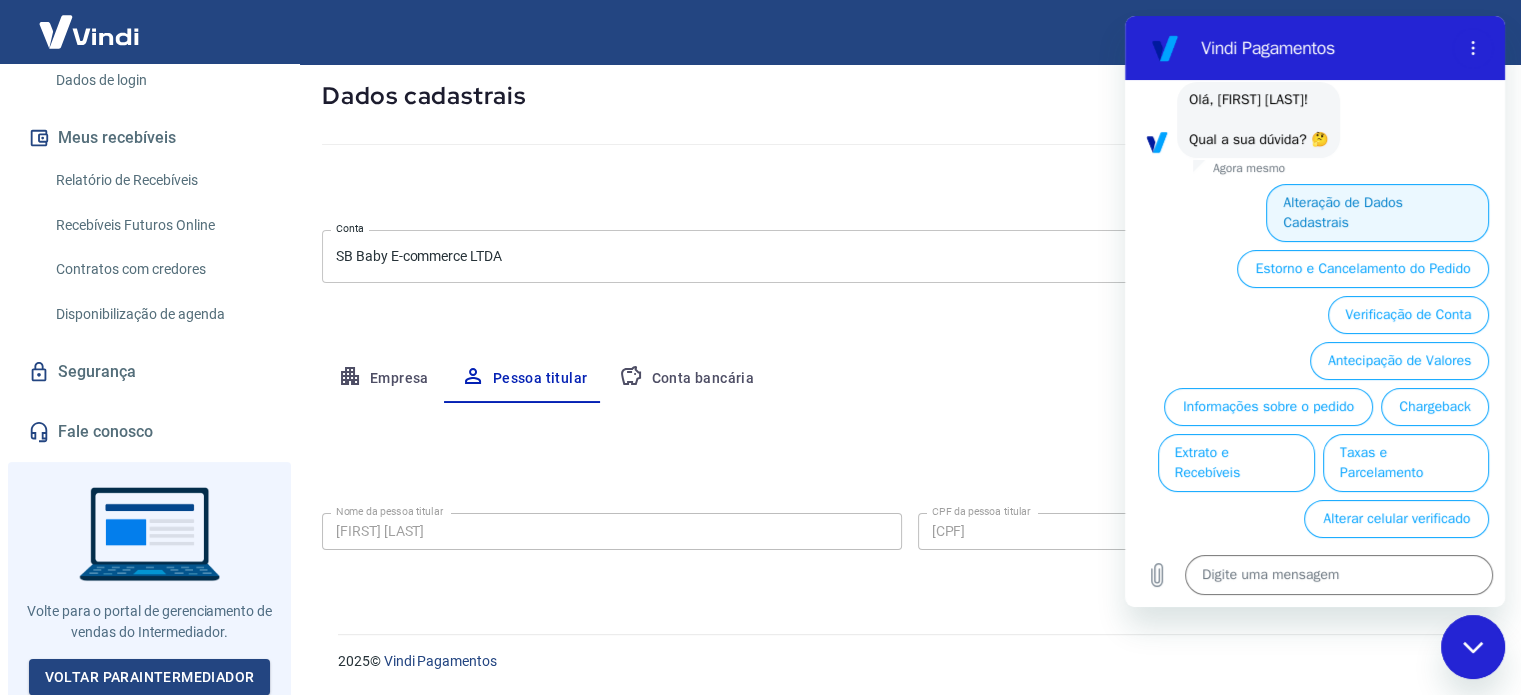 click on "Alteração de Dados Cadastrais" at bounding box center (1377, 213) 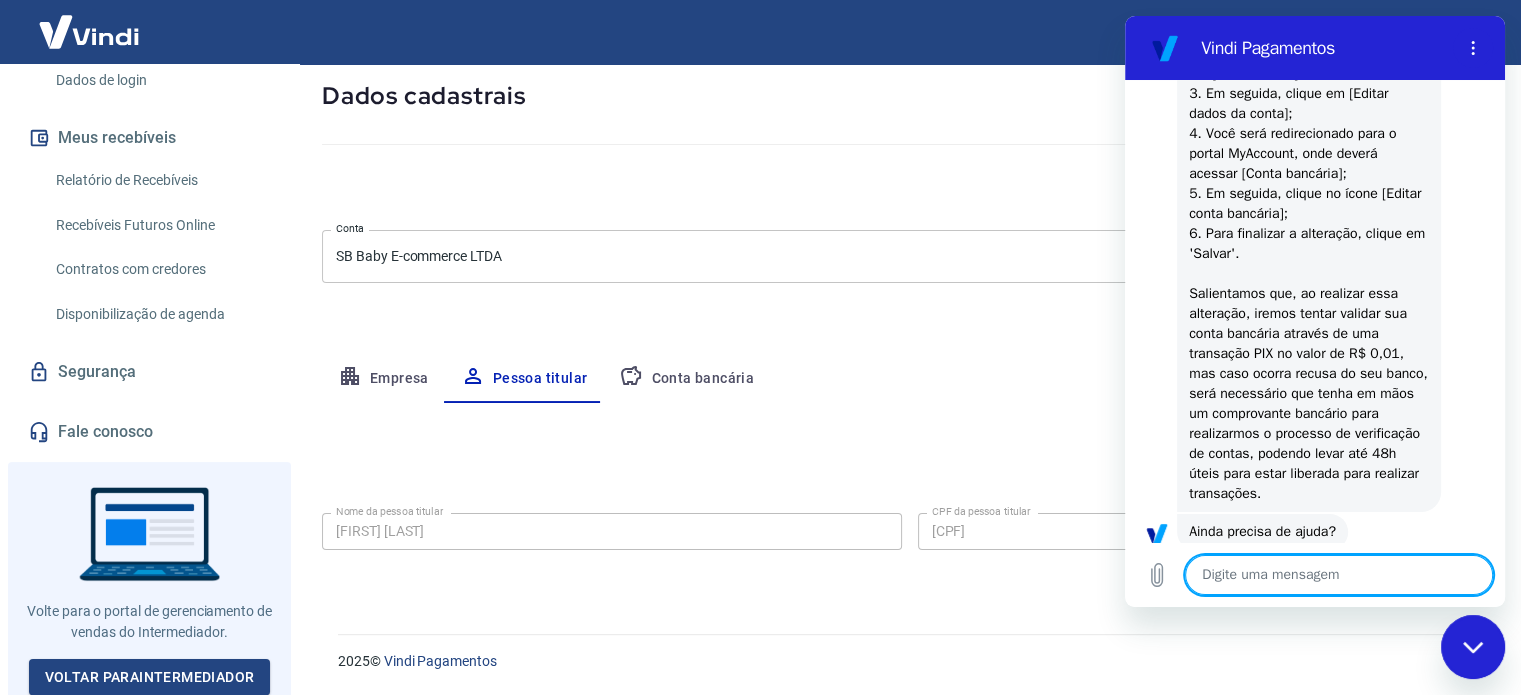 scroll, scrollTop: 479, scrollLeft: 0, axis: vertical 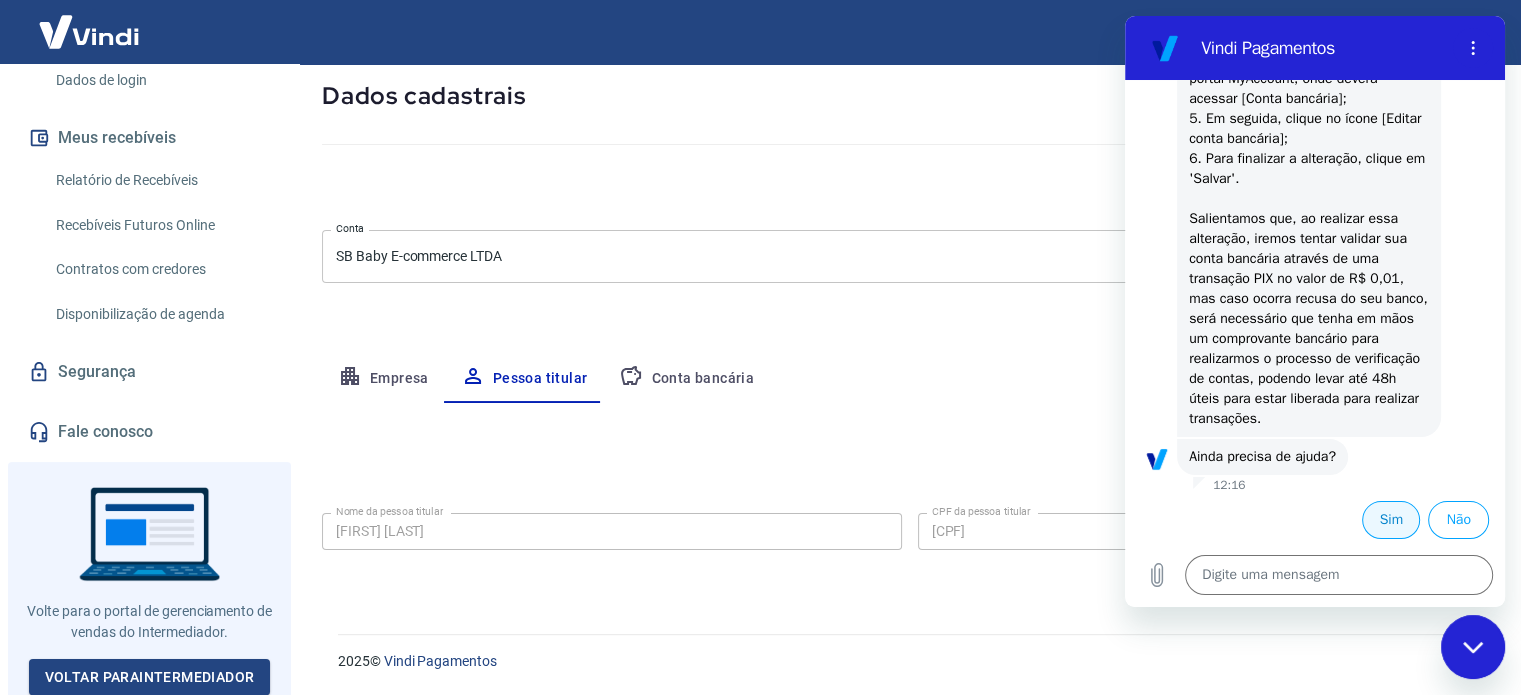click on "Sim" at bounding box center [1391, 520] 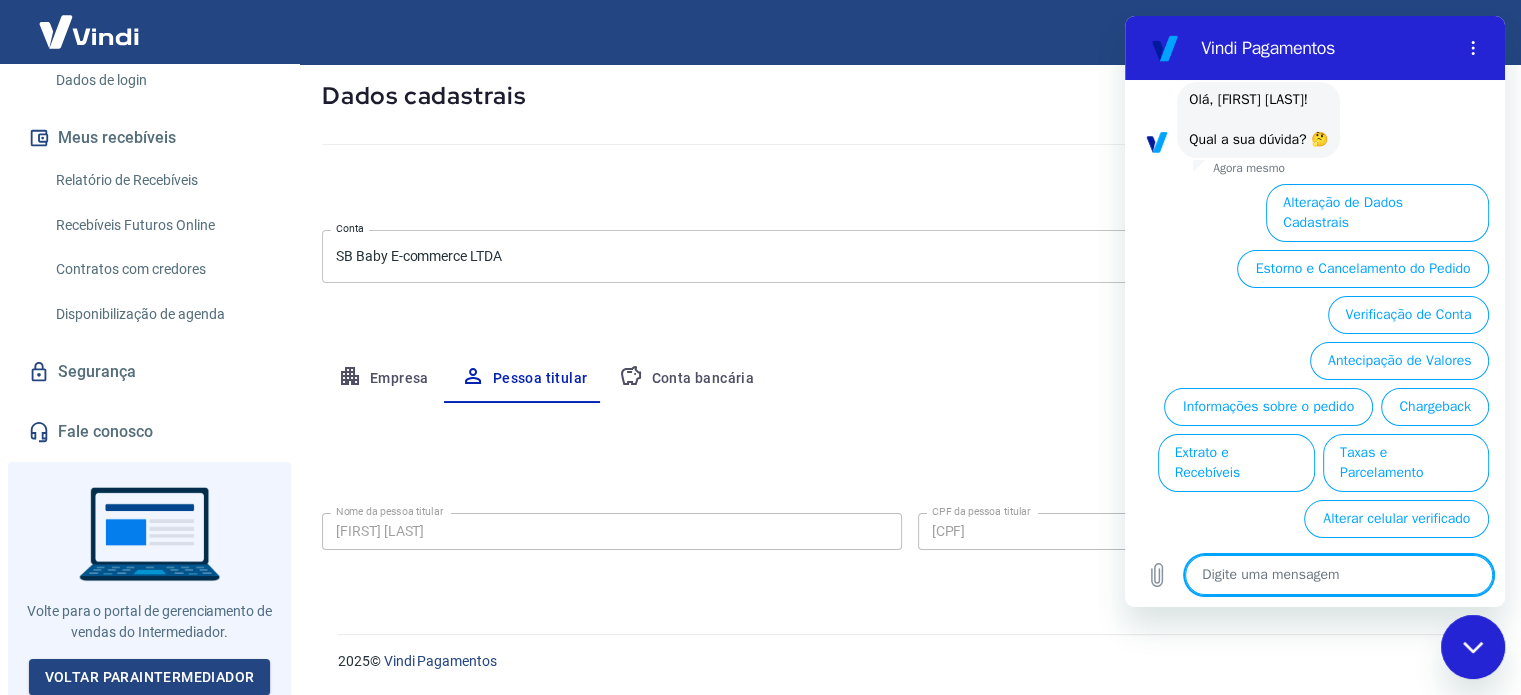 scroll, scrollTop: 952, scrollLeft: 0, axis: vertical 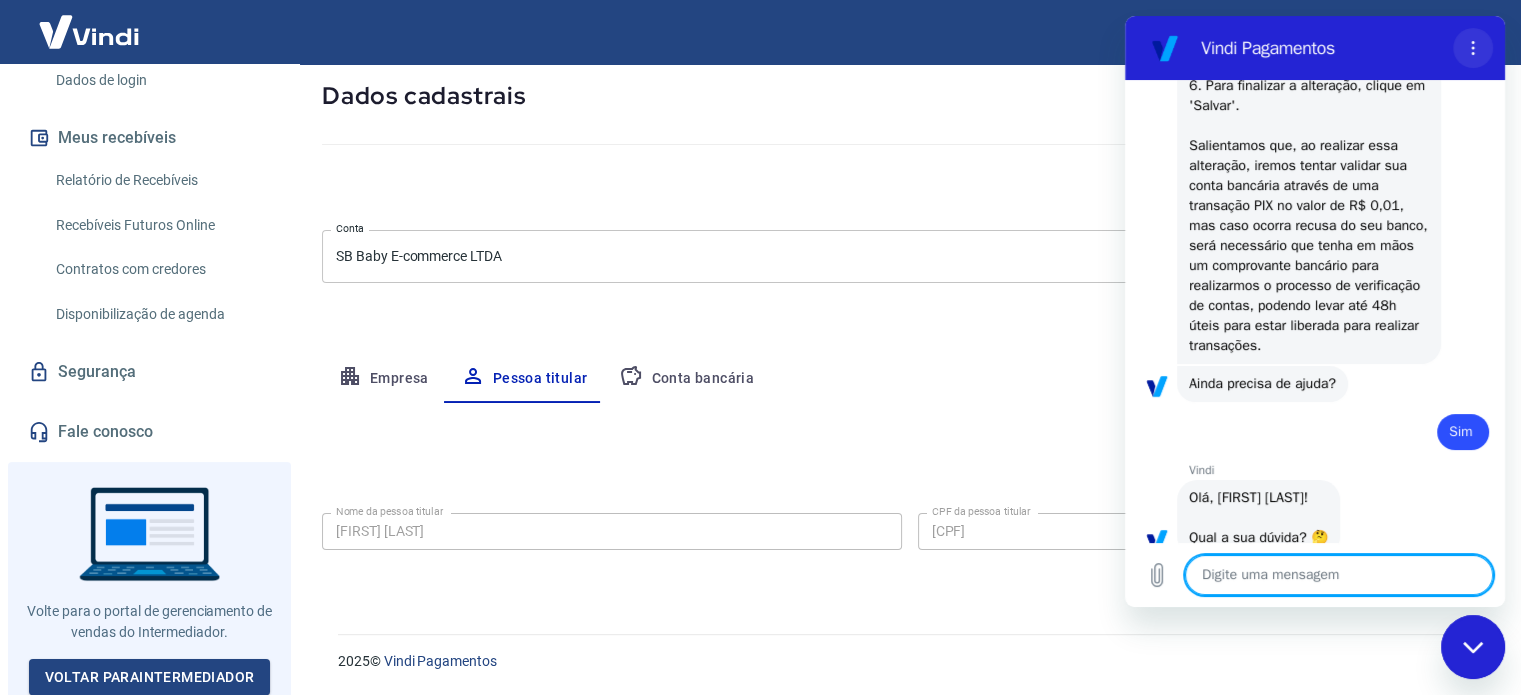 click at bounding box center [1473, 48] 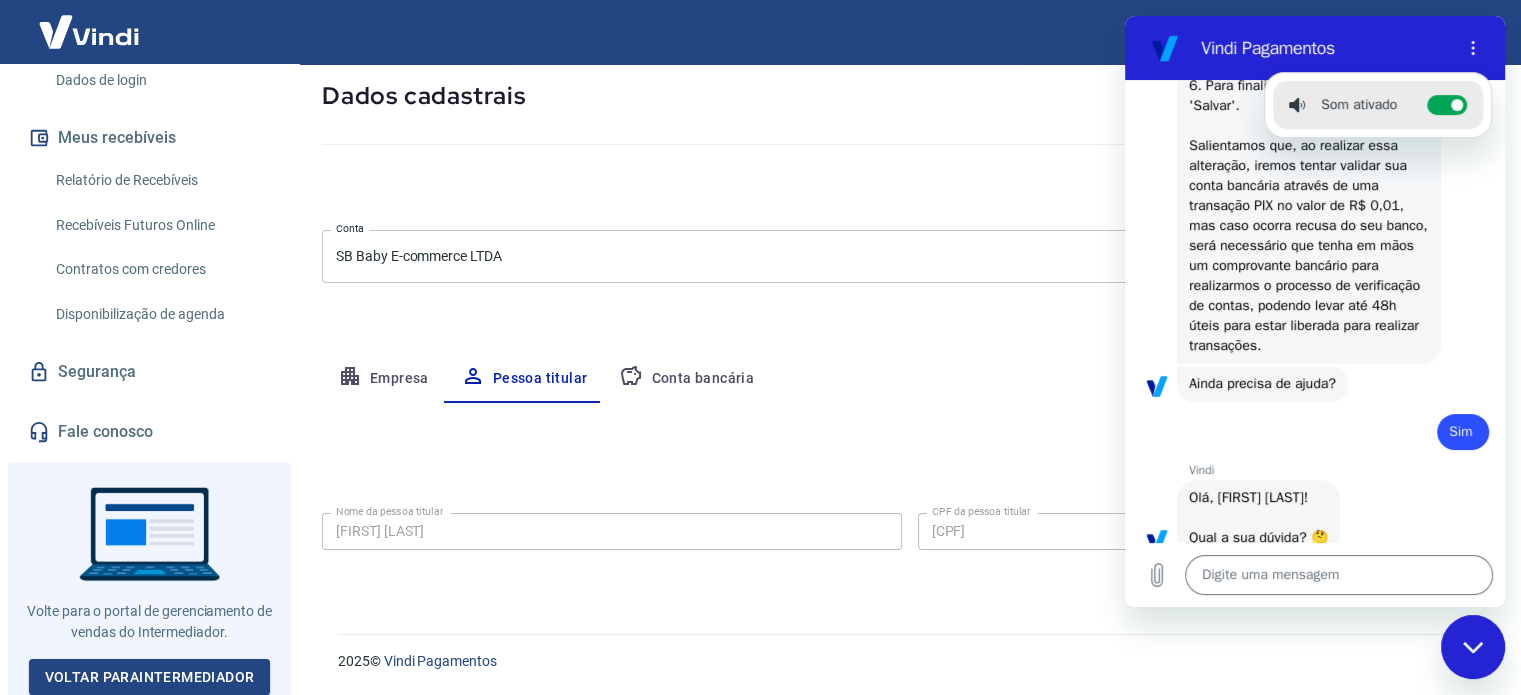 click on "Sair" at bounding box center [760, 32] 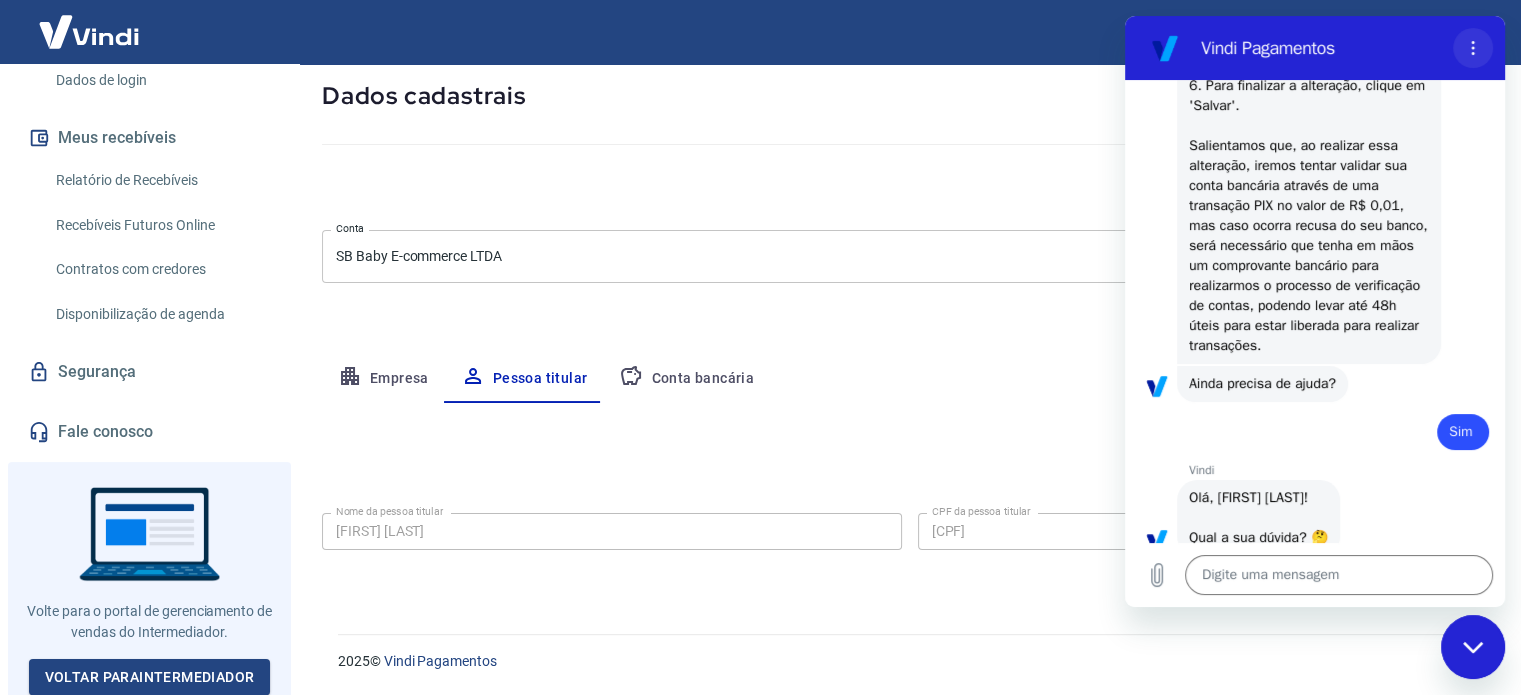 click 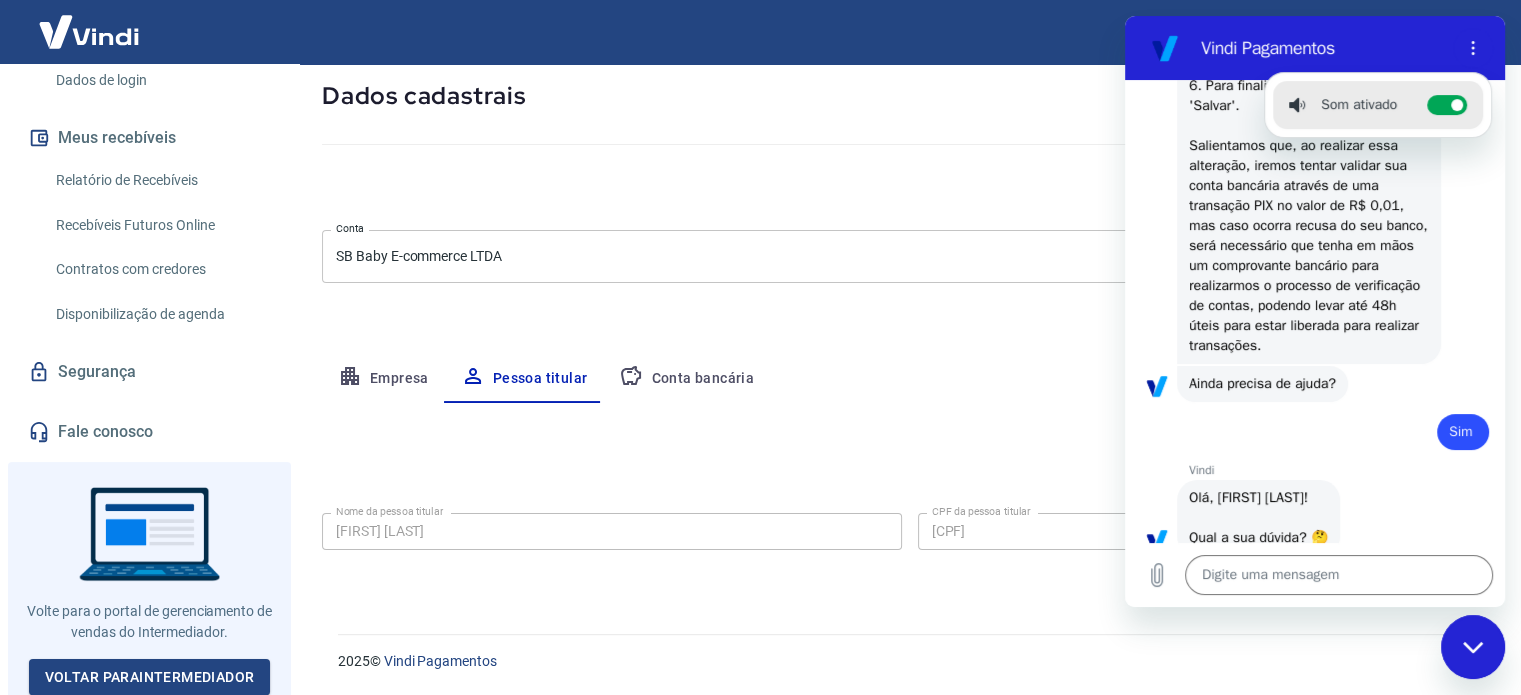 drag, startPoint x: 1191, startPoint y: 77, endPoint x: 1136, endPoint y: 77, distance: 55 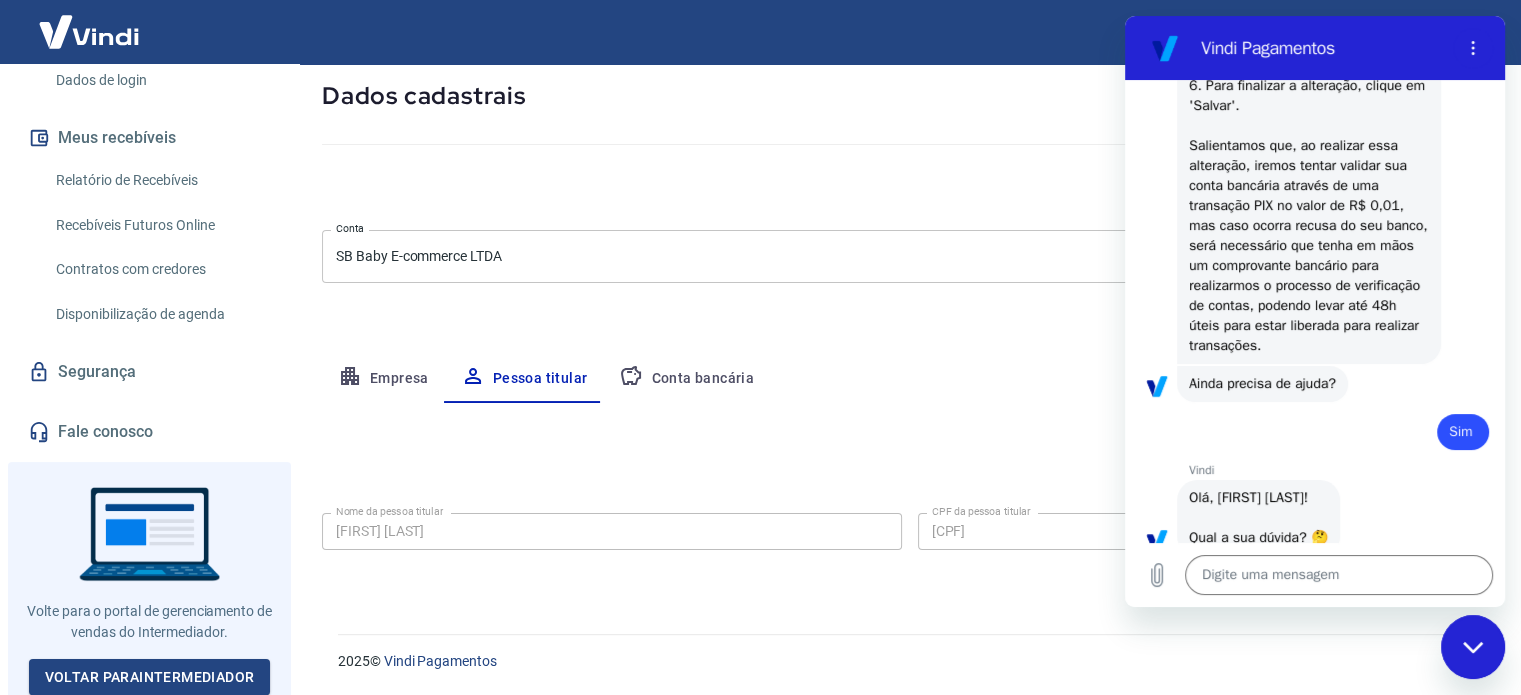 click on "Meu cadastro / Dados cadastrais Dados cadastrais Cancelar conta Conta SB Baby E-commerce LTDA [object Object] Conta Empresa Pessoa titular Conta bancária Editar nome e CPF Nome da pessoa titular [FIRST] [LAST] Nome da pessoa titular CPF da pessoa titular [CPF] CPF da pessoa titular Atenção! Seus recebimentos podem ficar temporariamente bloqueados se o nome e/ou CPF da pessoa titular forem alterados. Isso ocorre devido a uma rápida validação automática que fazemos do novo nome e/ou CPF informado como medida de segurança para garantir a autenticidade da pessoa titular da conta e seu vínculo com a empresa. Em alguns casos, poderá ser solicitado que você envie um documento para comprovação.
Após o novo nome e/ou CPF ser validado, os recebimentos serão desbloqueados e a conta poderá continuar operando normalmente na Vindi. Salvar Cancelar" at bounding box center (909, 285) 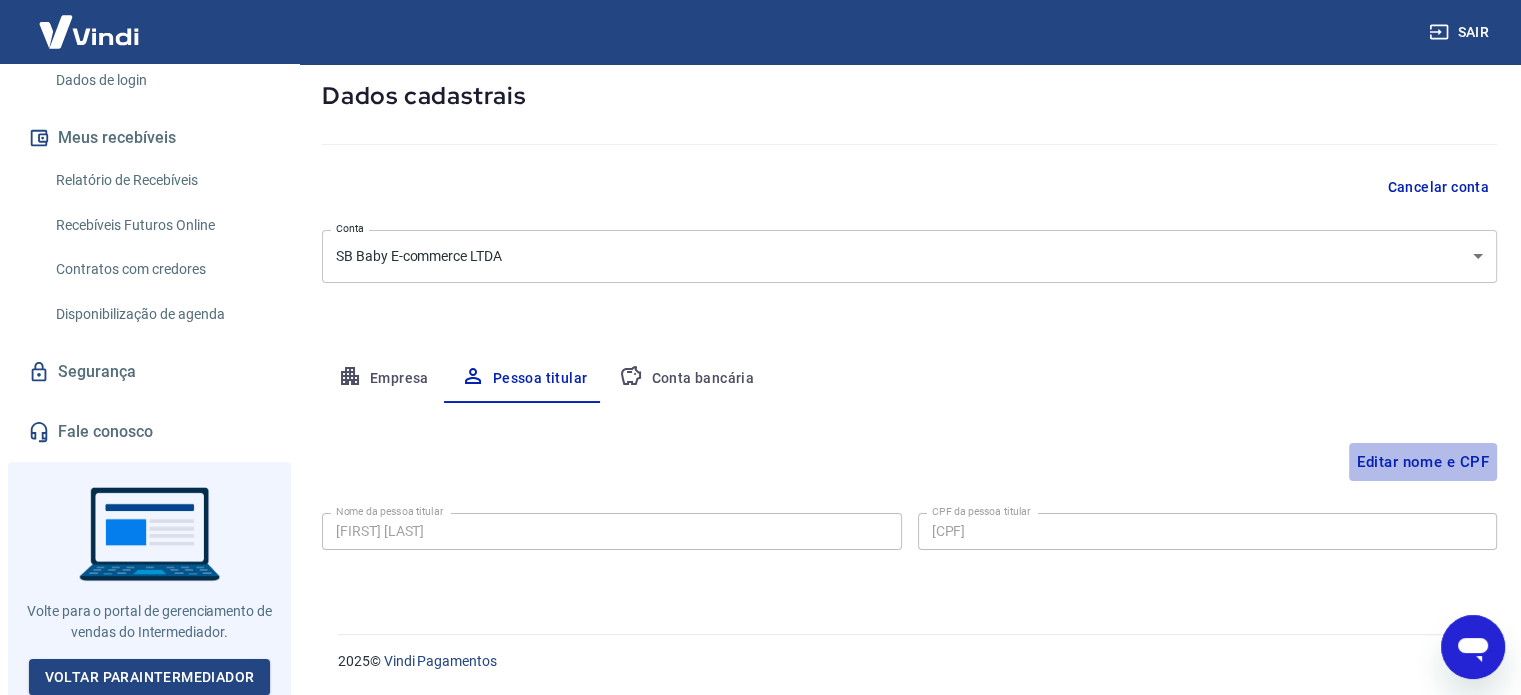 click on "Editar nome e CPF" at bounding box center [1423, 462] 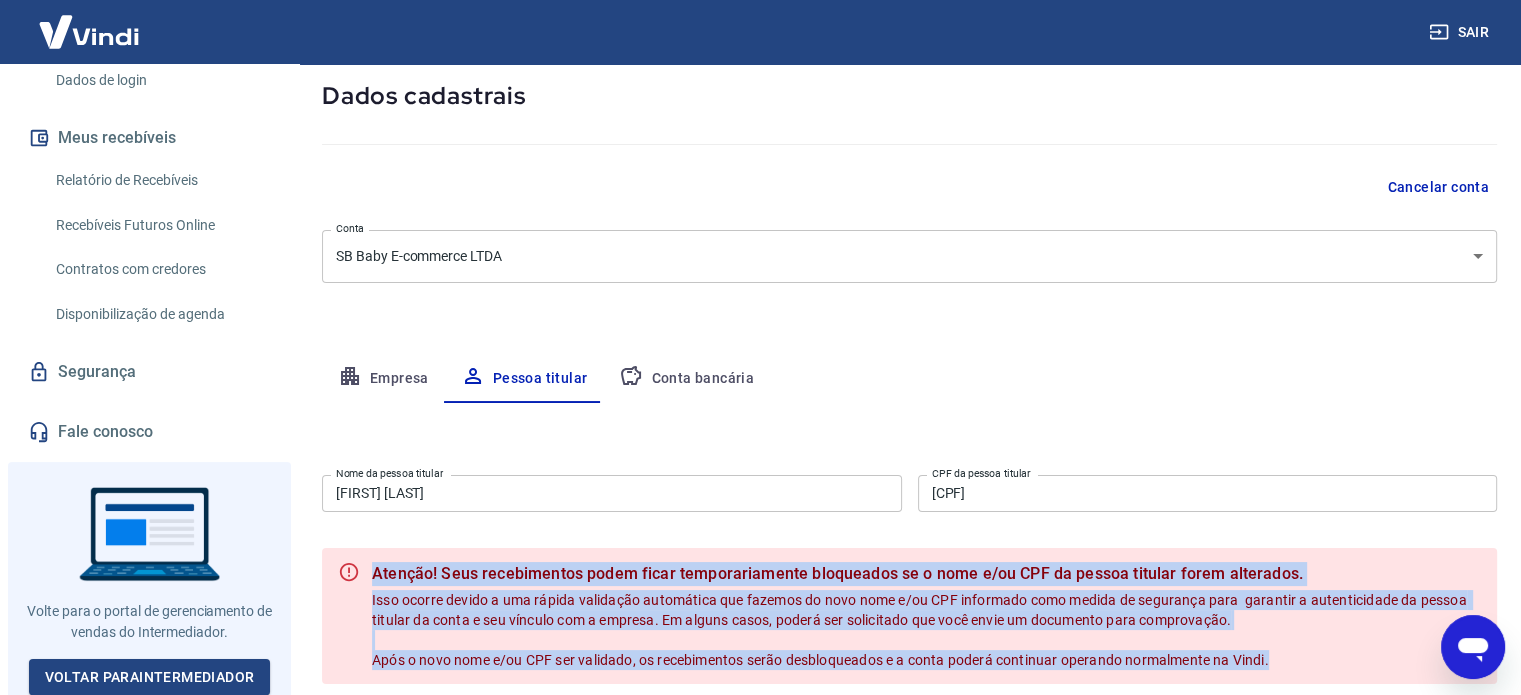 drag, startPoint x: 376, startPoint y: 574, endPoint x: 1302, endPoint y: 661, distance: 930.07794 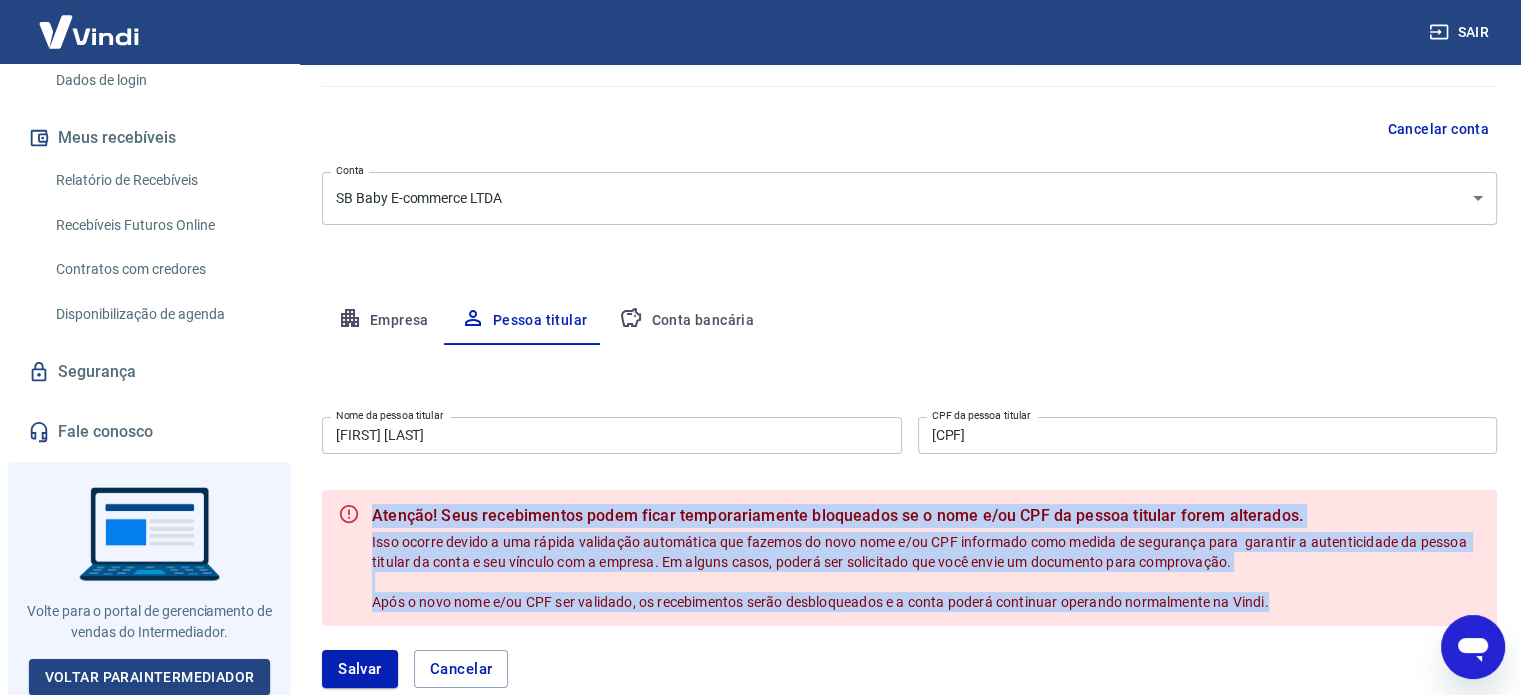 scroll, scrollTop: 204, scrollLeft: 0, axis: vertical 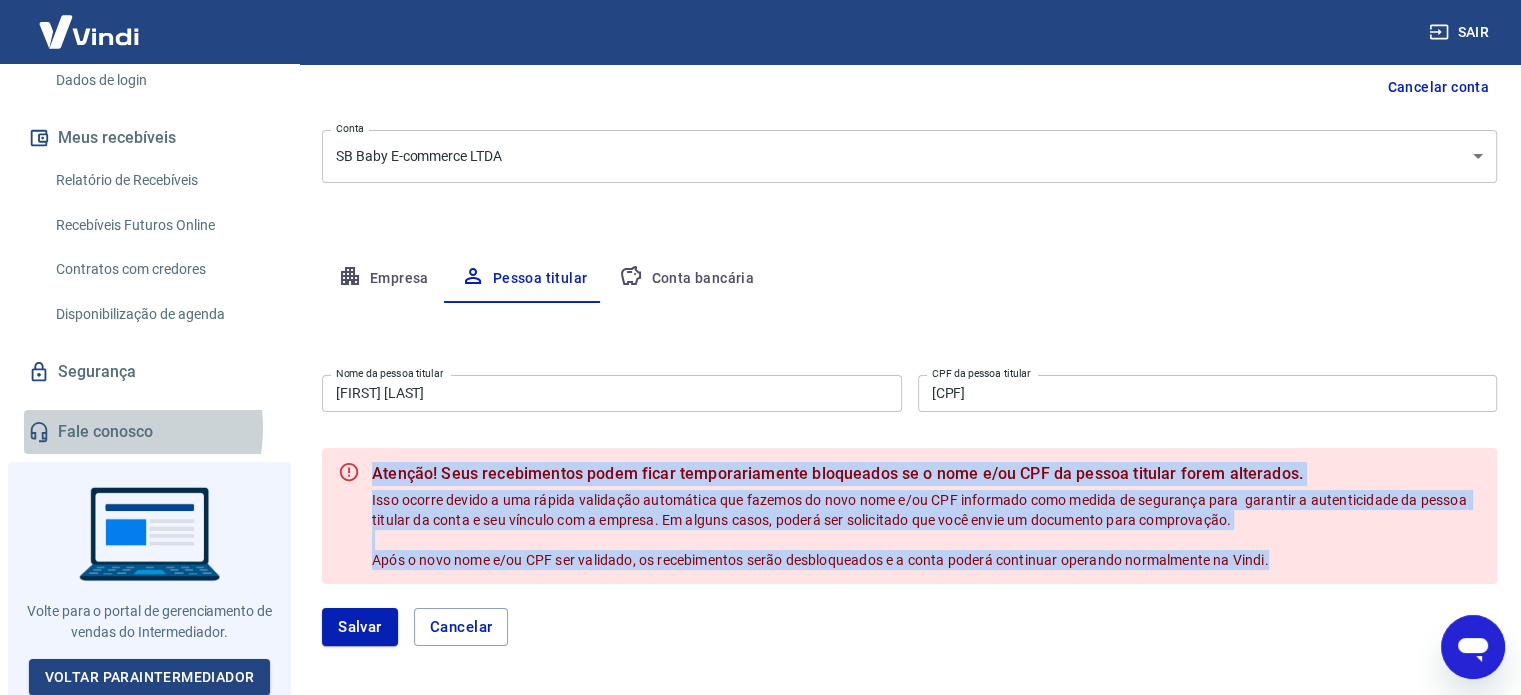 click on "Fale conosco" at bounding box center (149, 432) 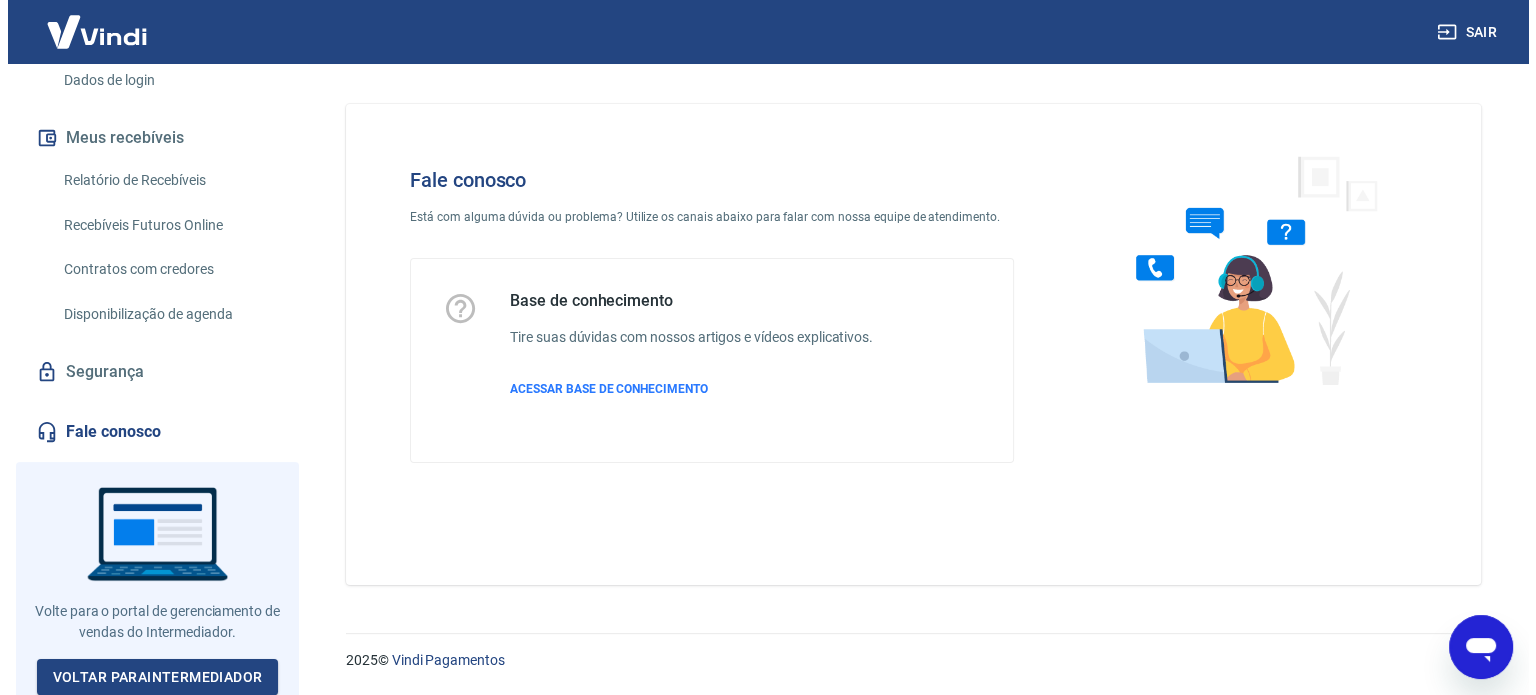 scroll, scrollTop: 0, scrollLeft: 0, axis: both 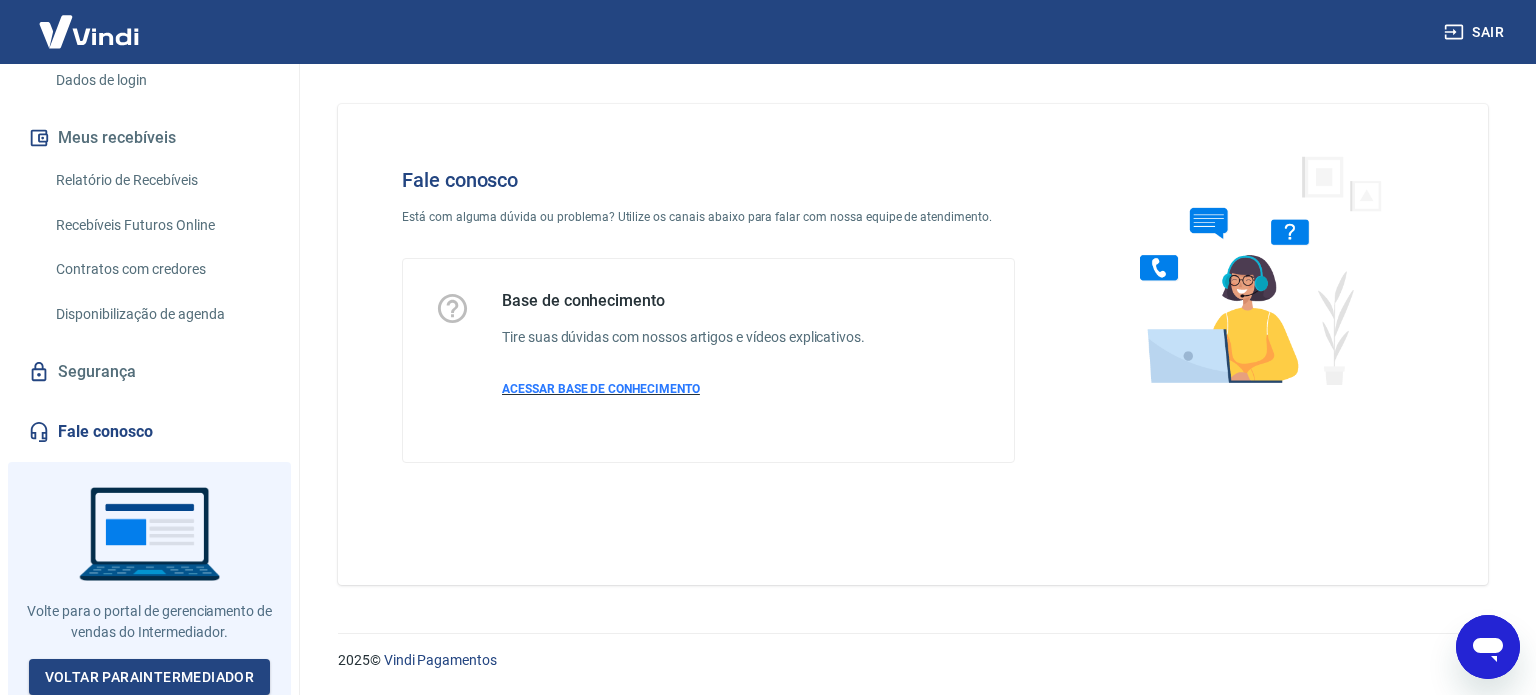 click on "ACESSAR BASE DE CONHECIMENTO" at bounding box center [601, 389] 